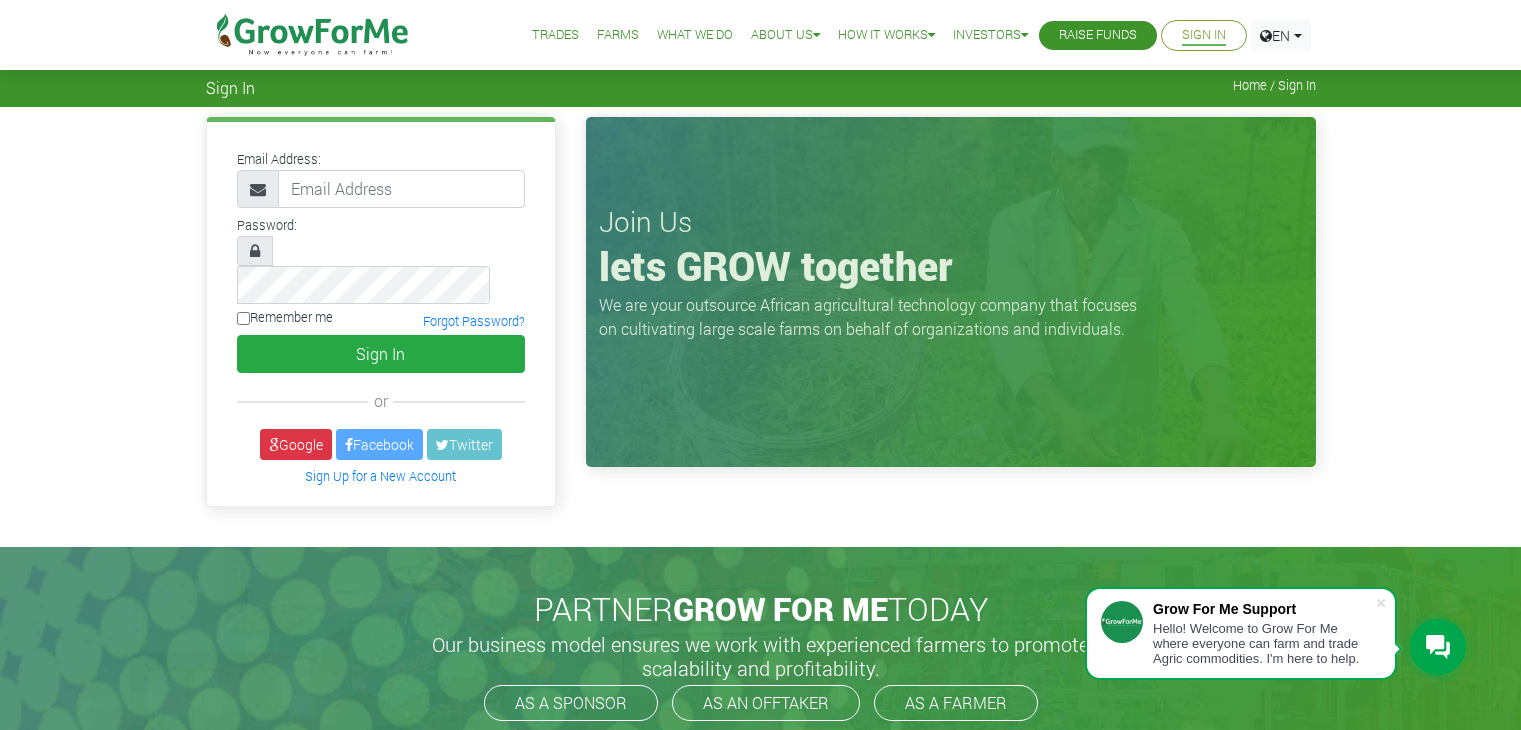 scroll, scrollTop: 0, scrollLeft: 0, axis: both 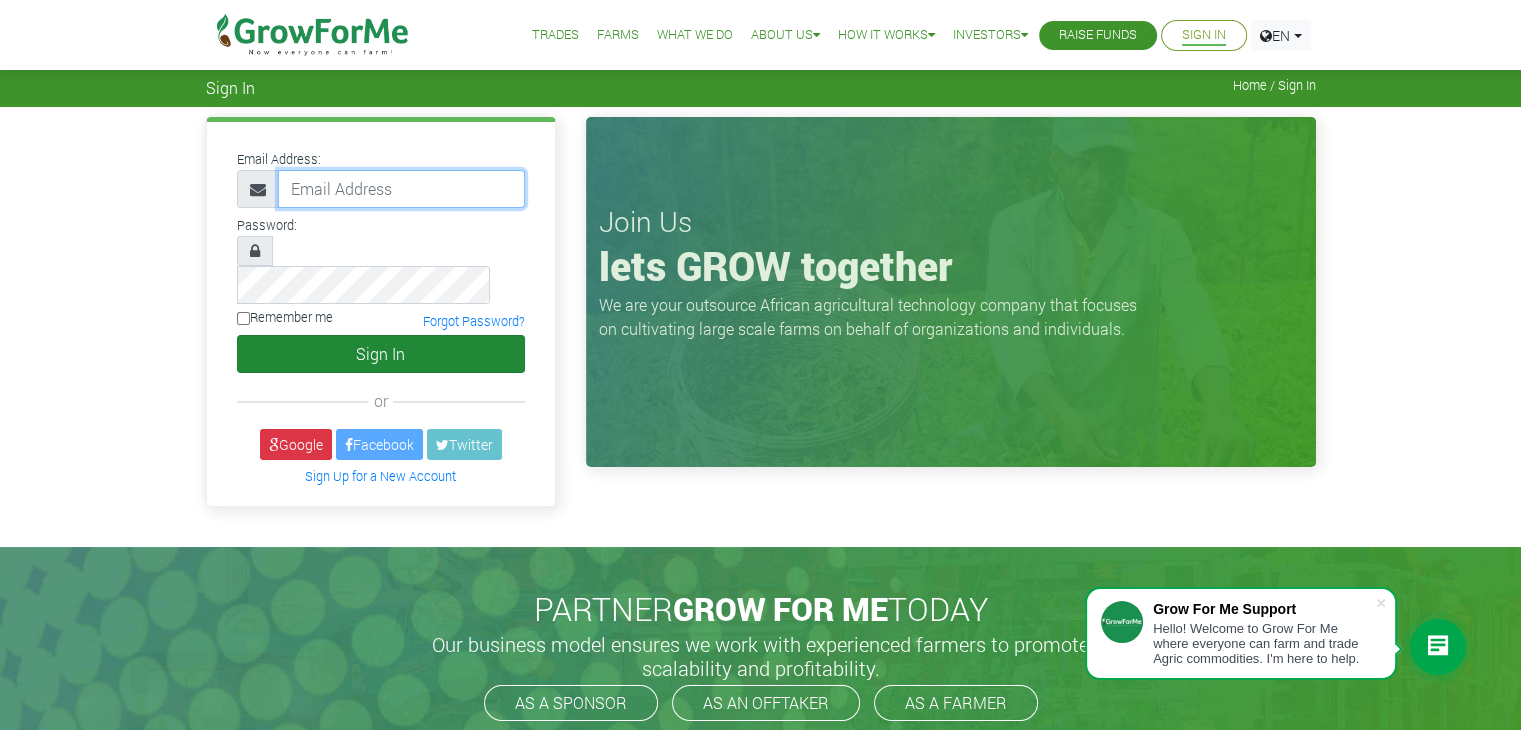 type on "[EMAIL]@example.com" 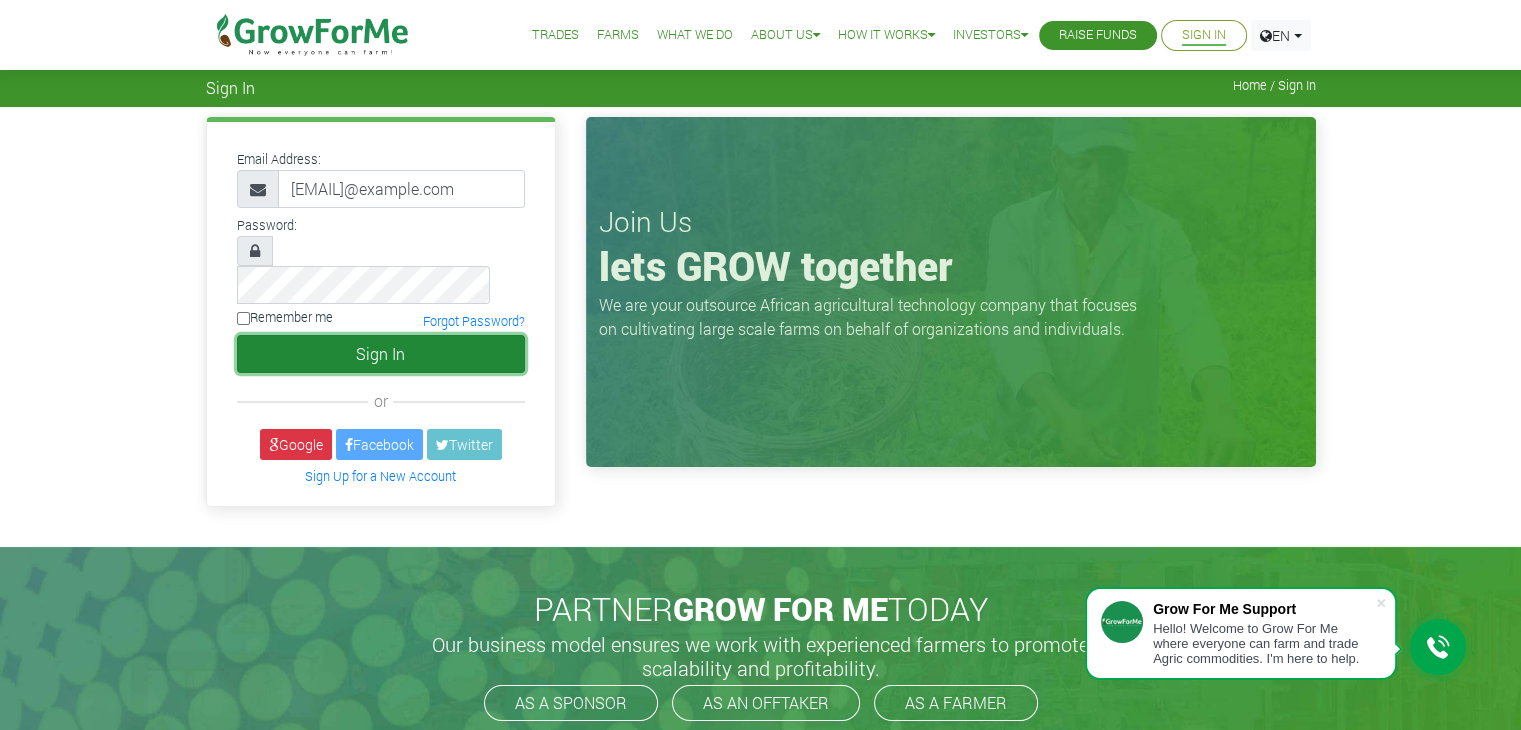 click on "Sign In" at bounding box center [381, 354] 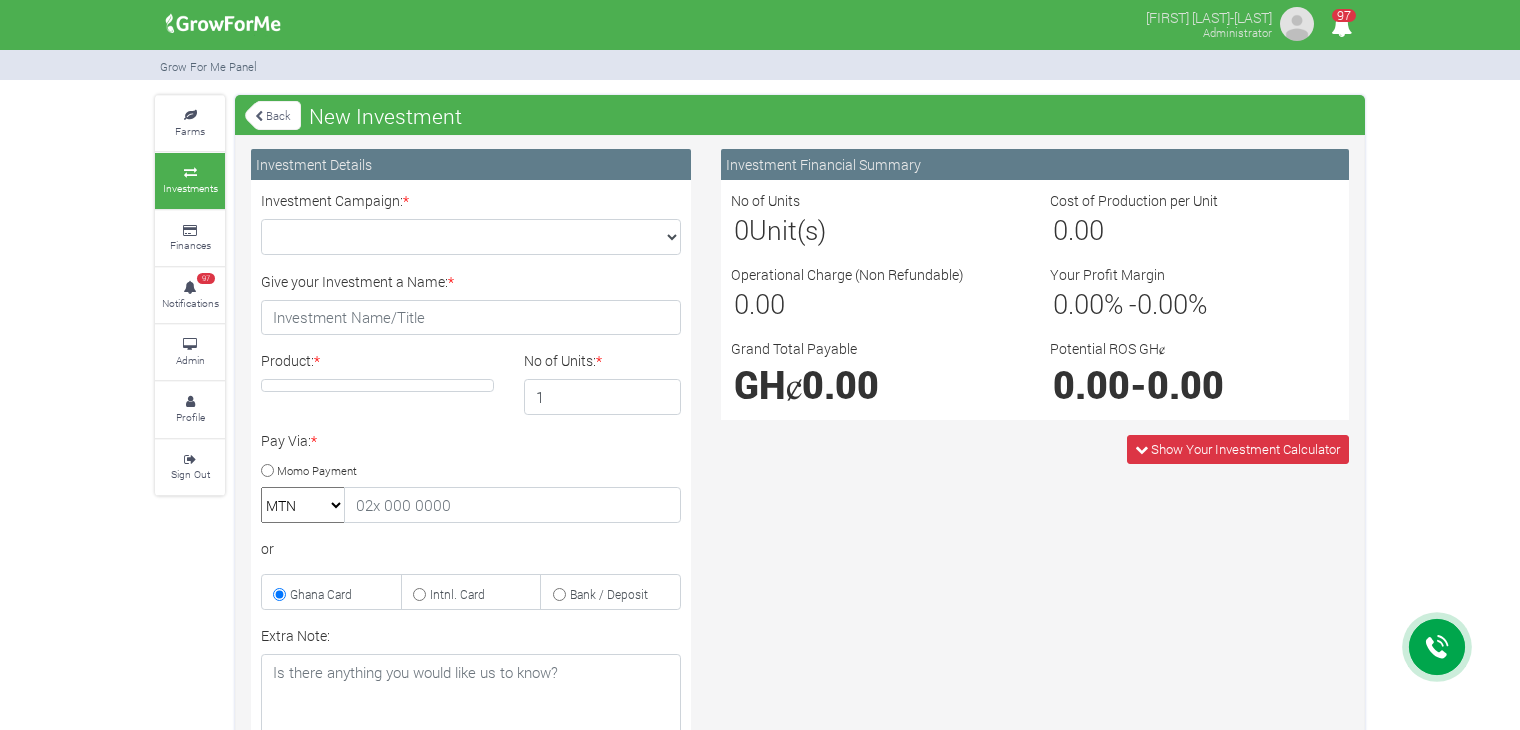 scroll, scrollTop: 0, scrollLeft: 0, axis: both 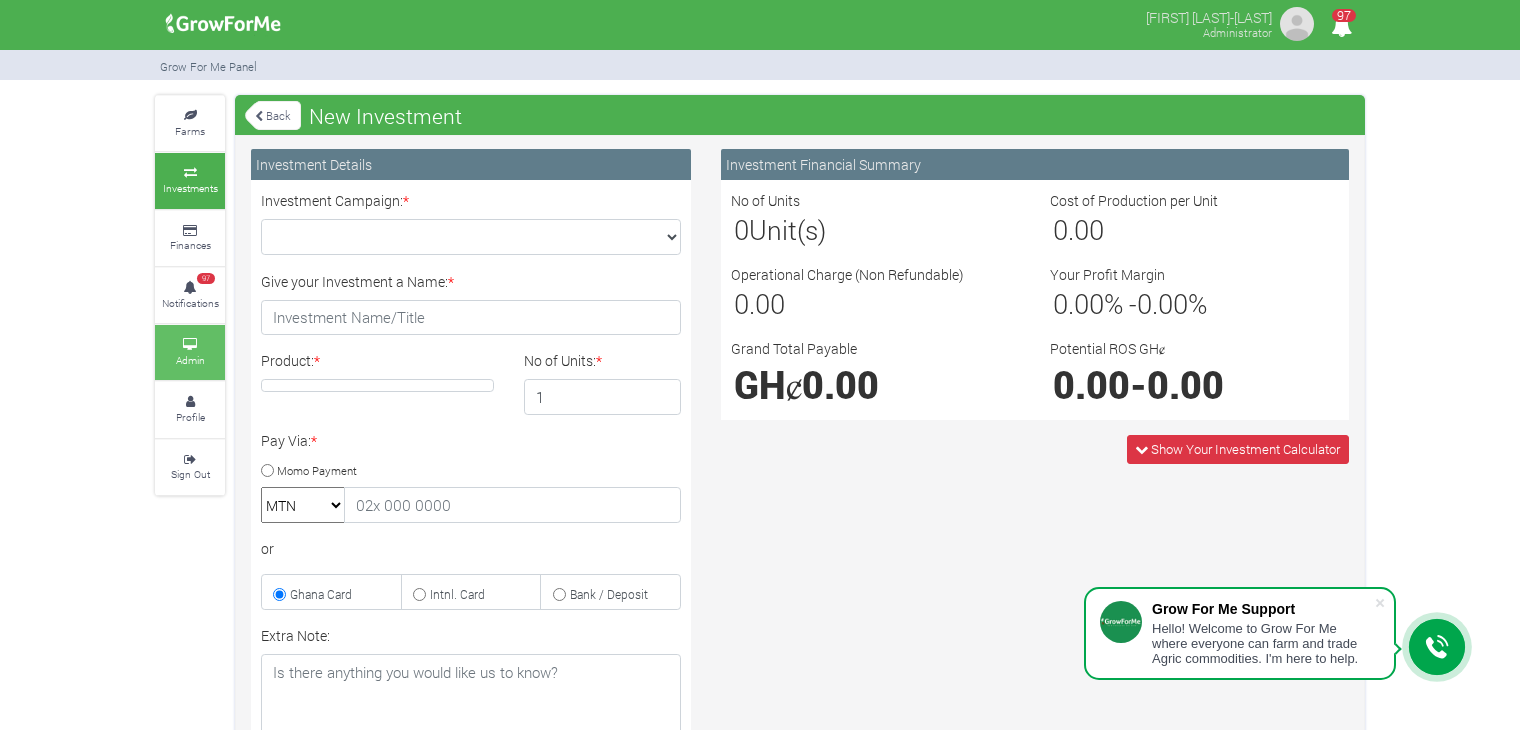click on "Admin" at bounding box center (190, 352) 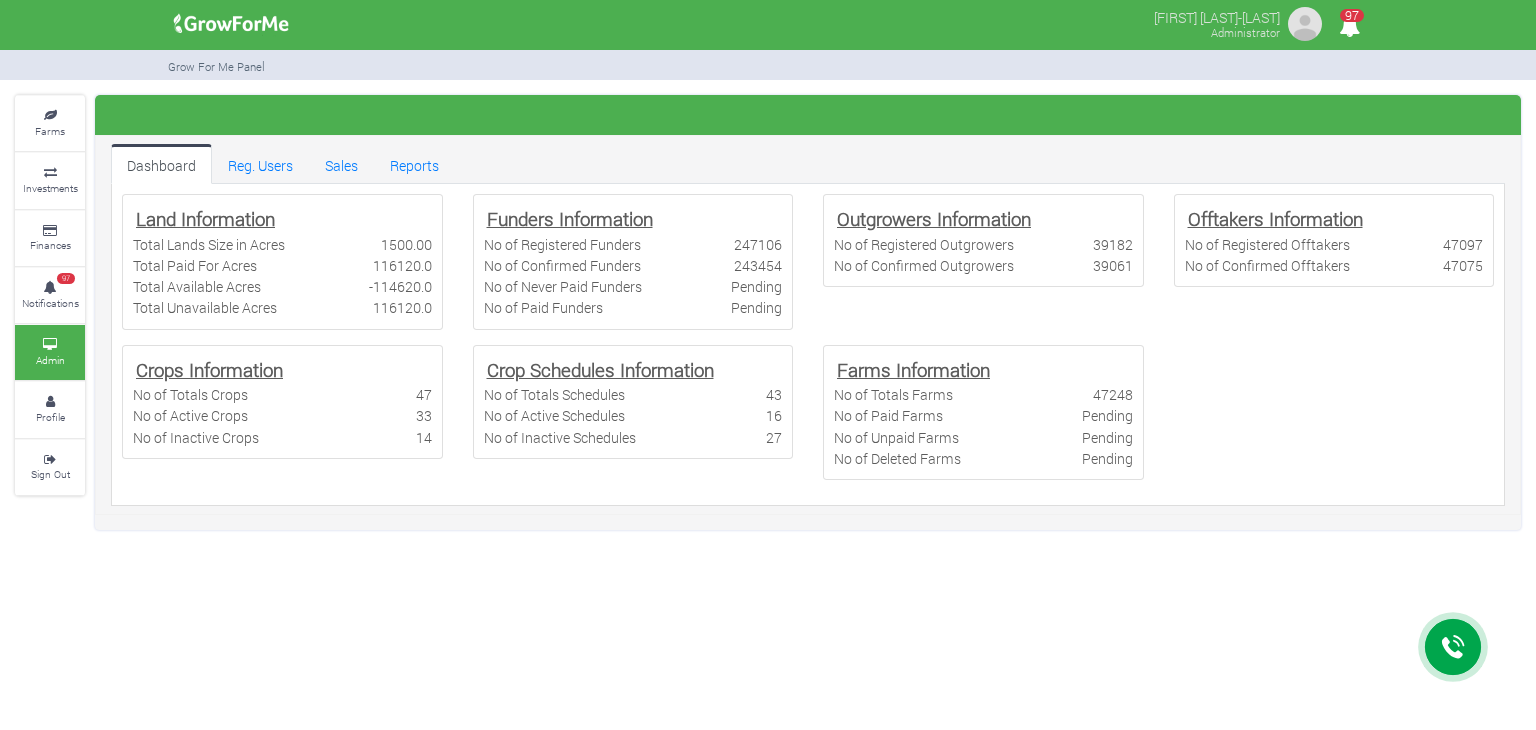 scroll, scrollTop: 0, scrollLeft: 0, axis: both 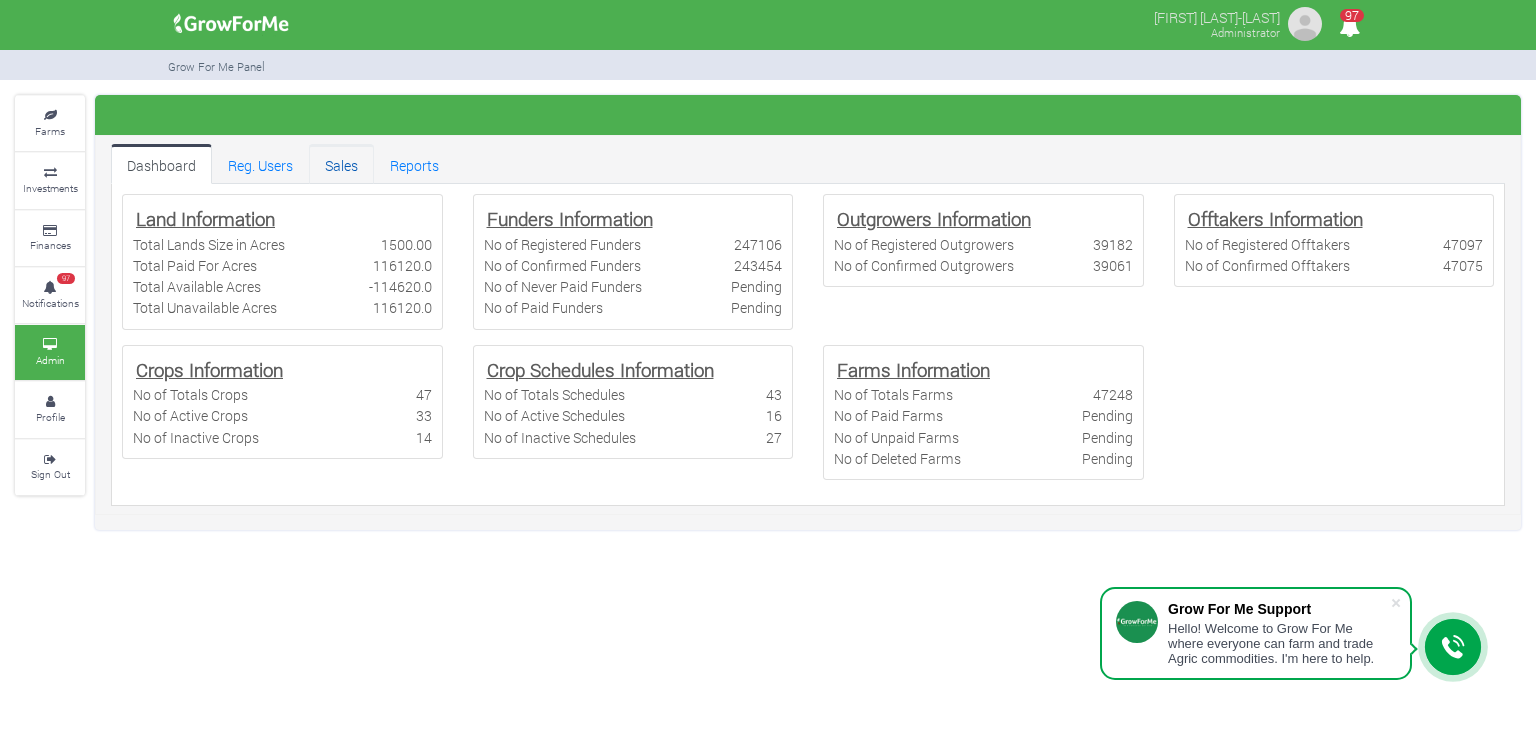 click on "Sales" at bounding box center [341, 164] 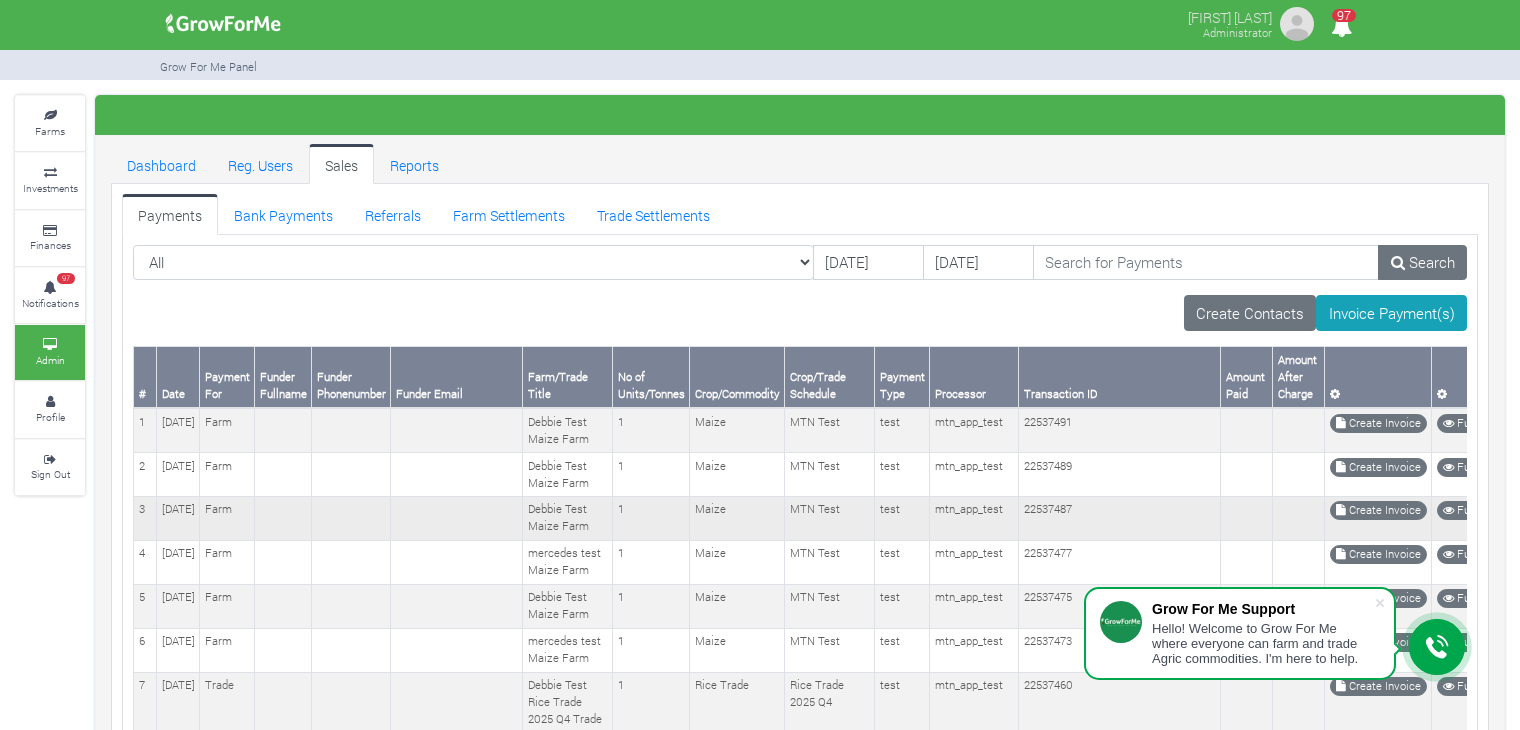 scroll, scrollTop: 0, scrollLeft: 0, axis: both 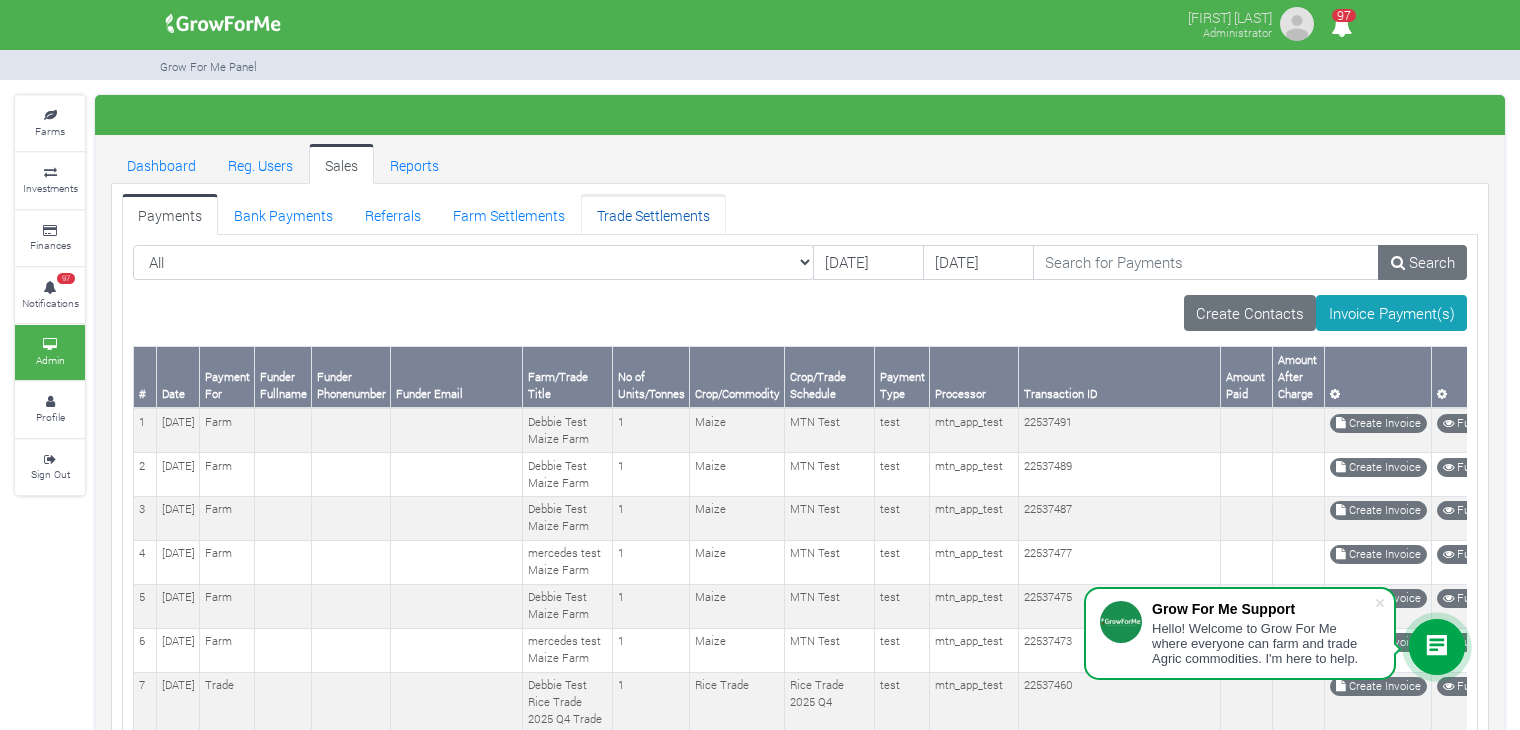 click on "Trade Settlements" at bounding box center [653, 214] 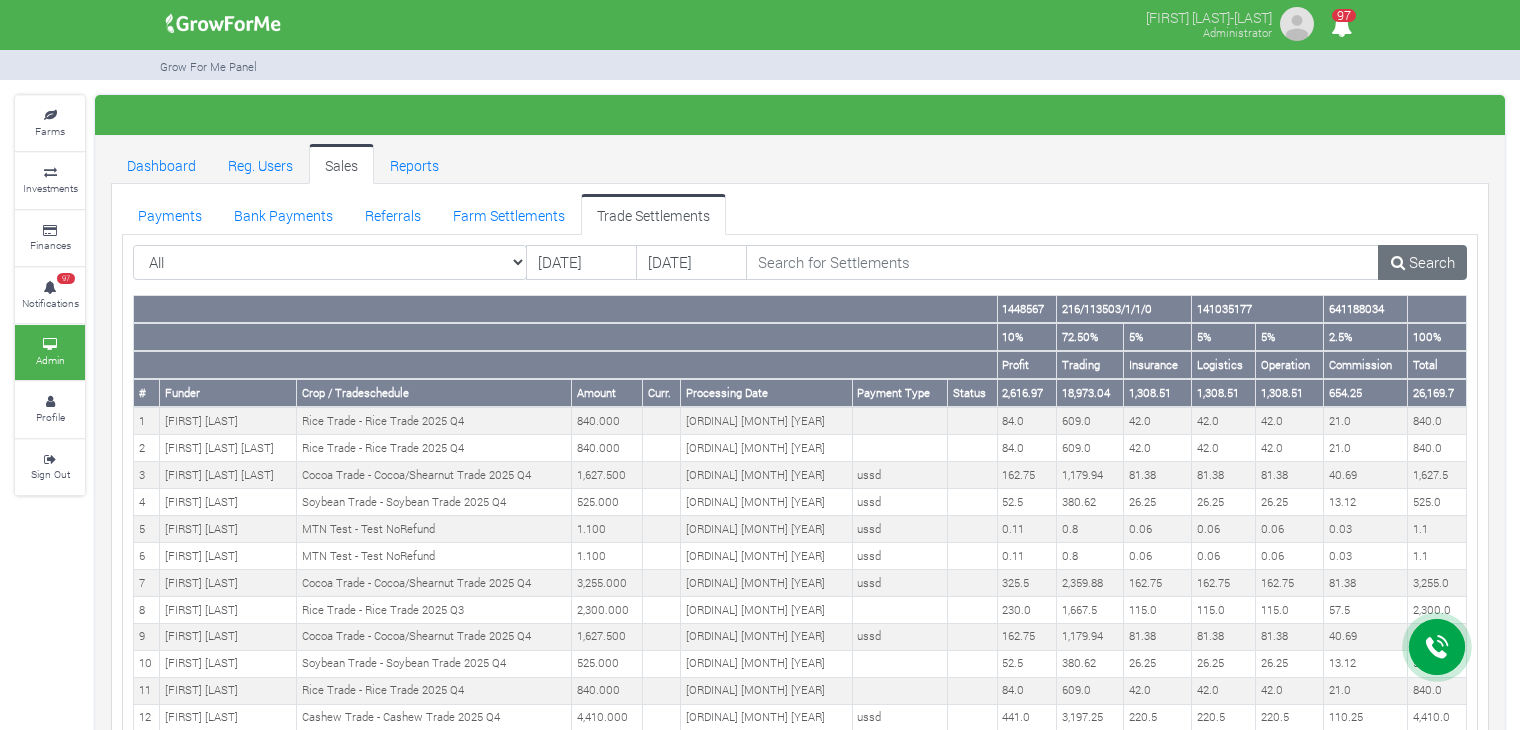 scroll, scrollTop: 0, scrollLeft: 0, axis: both 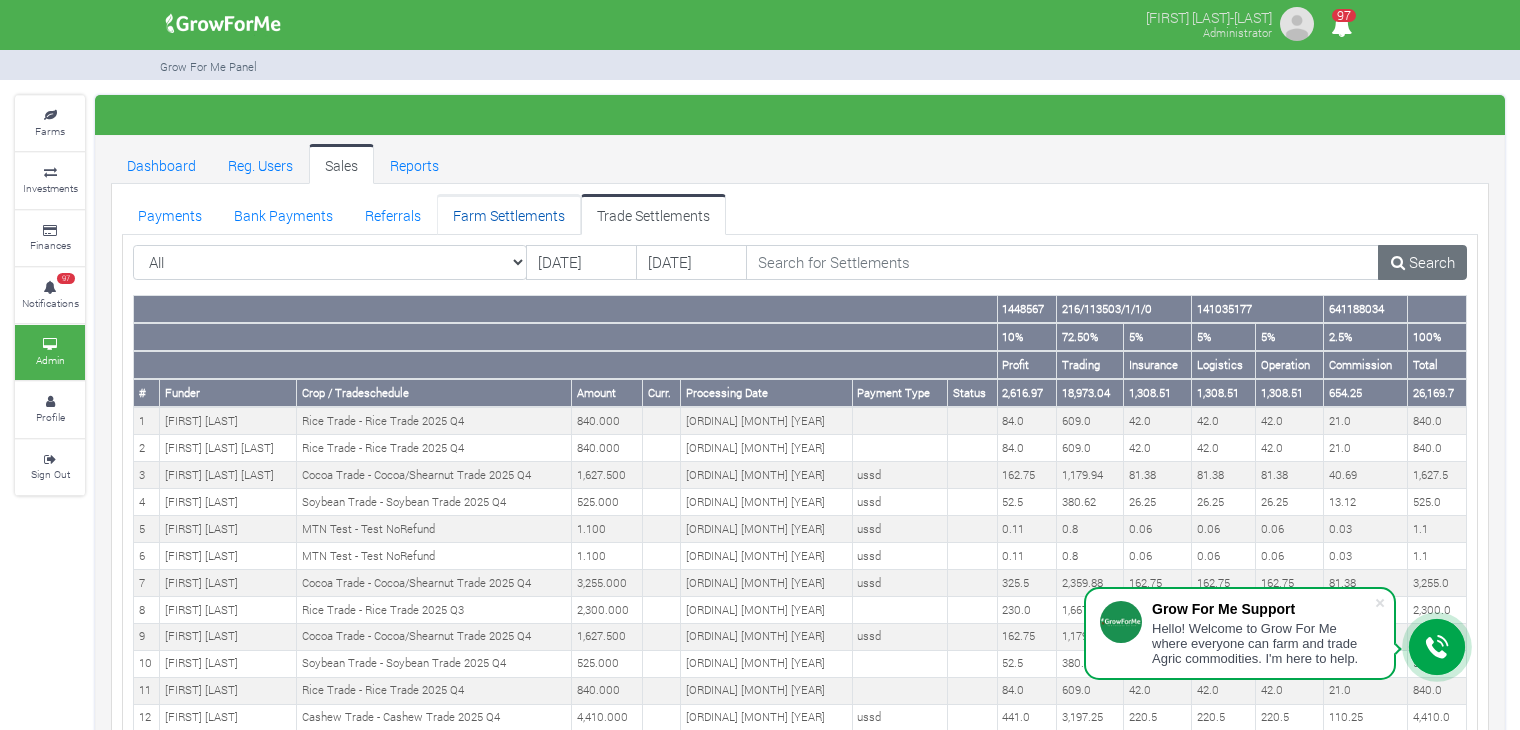 click on "Farm Settlements" at bounding box center [509, 214] 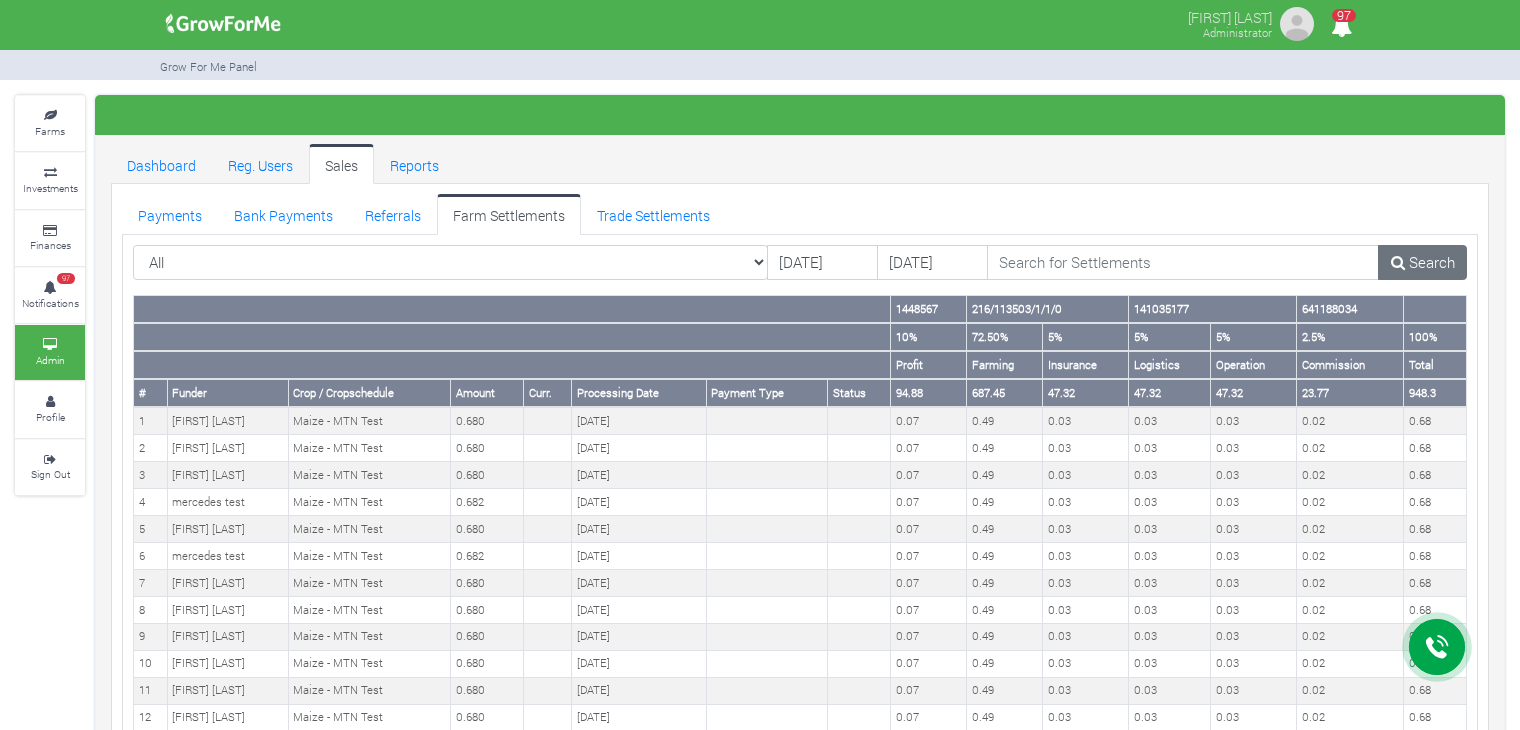 scroll, scrollTop: 0, scrollLeft: 0, axis: both 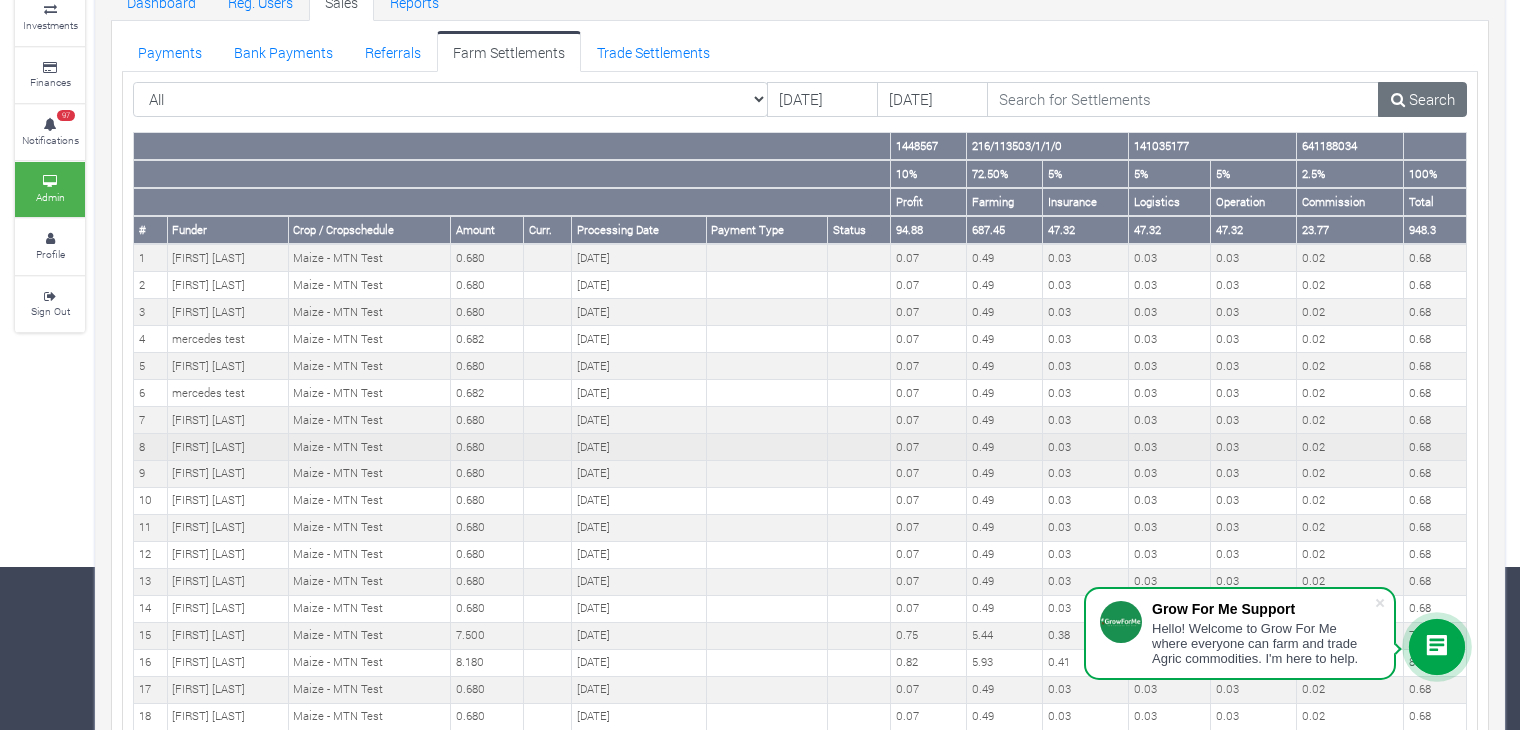 click on "0.680" at bounding box center (487, 257) 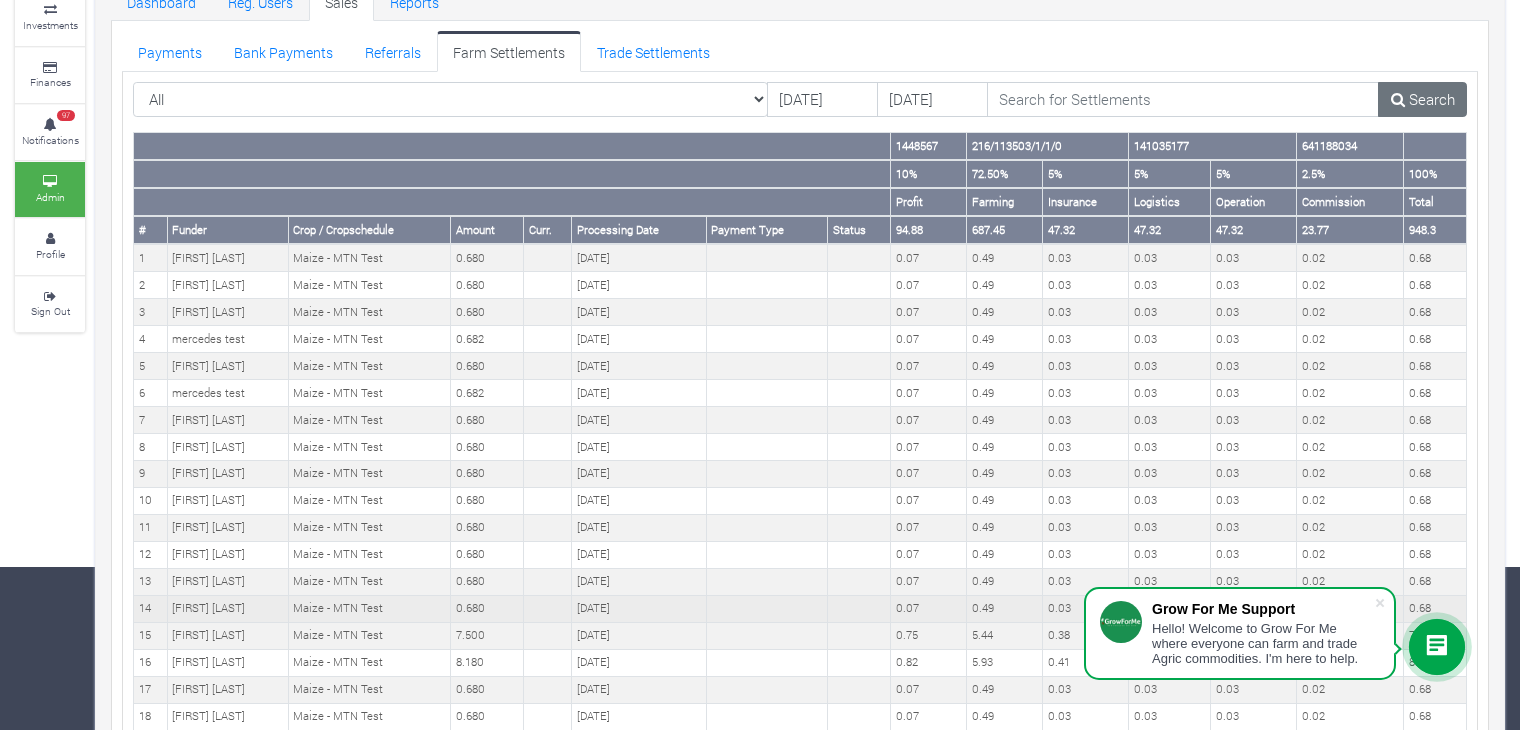 click on "0.680" at bounding box center (487, 257) 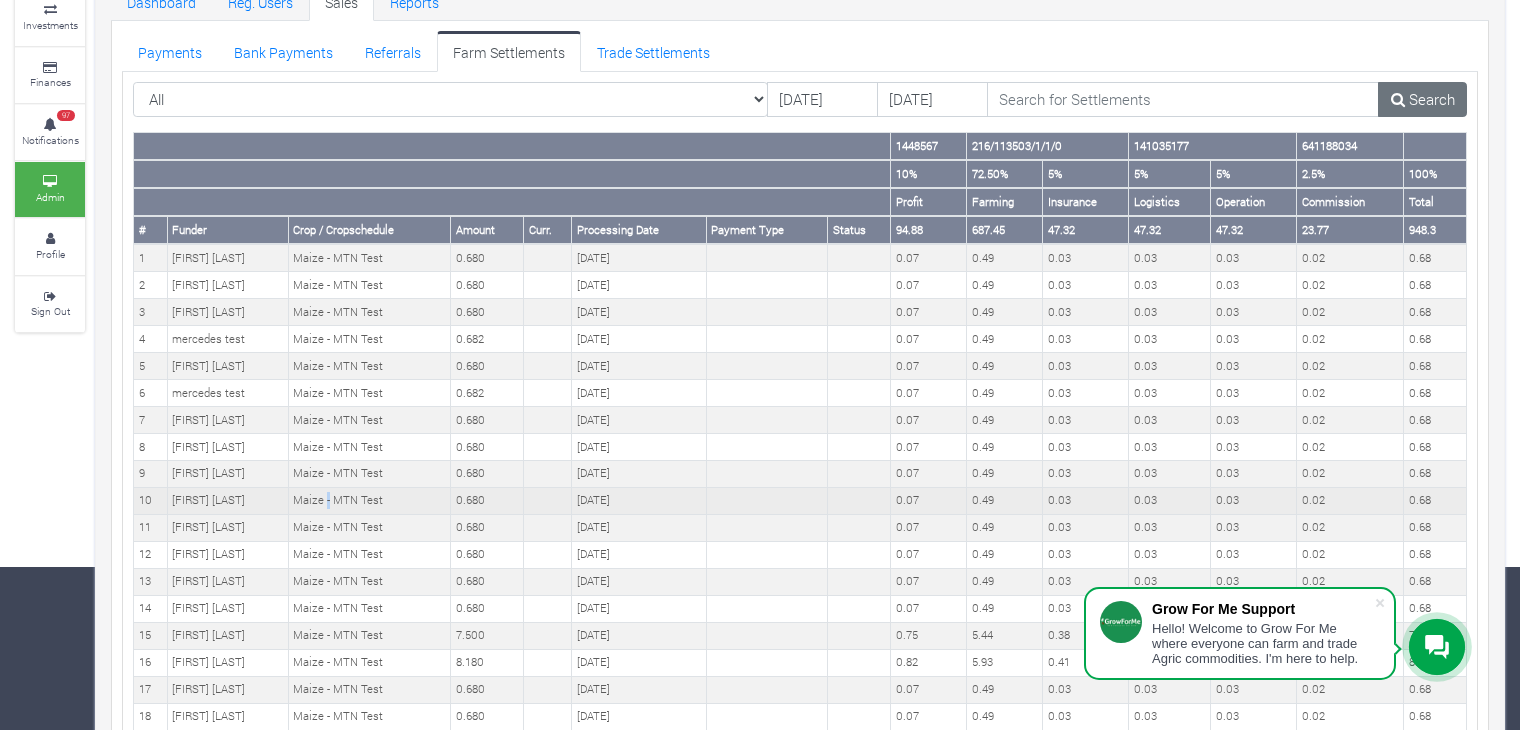drag, startPoint x: 527, startPoint y: 593, endPoint x: 381, endPoint y: 484, distance: 182.20044 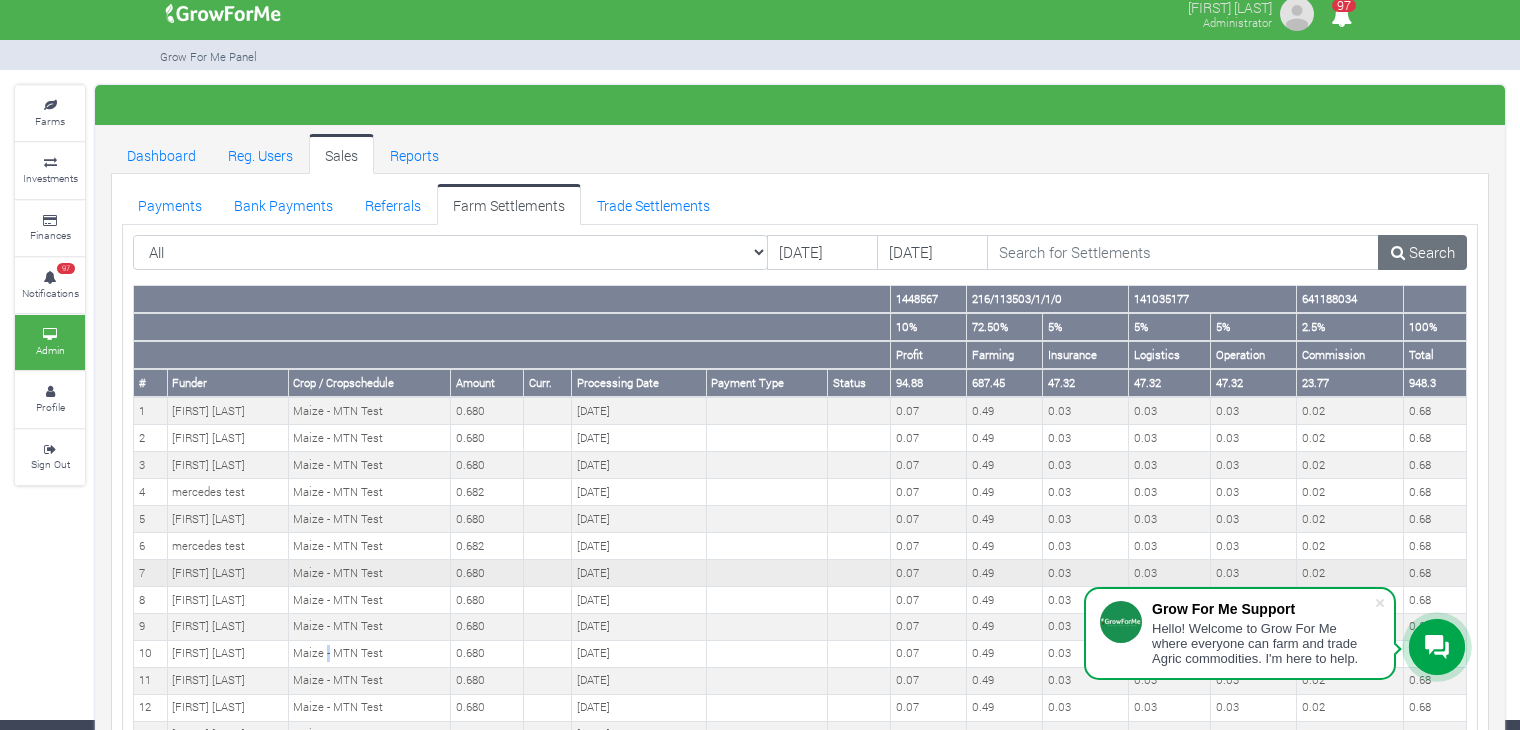 scroll, scrollTop: 0, scrollLeft: 0, axis: both 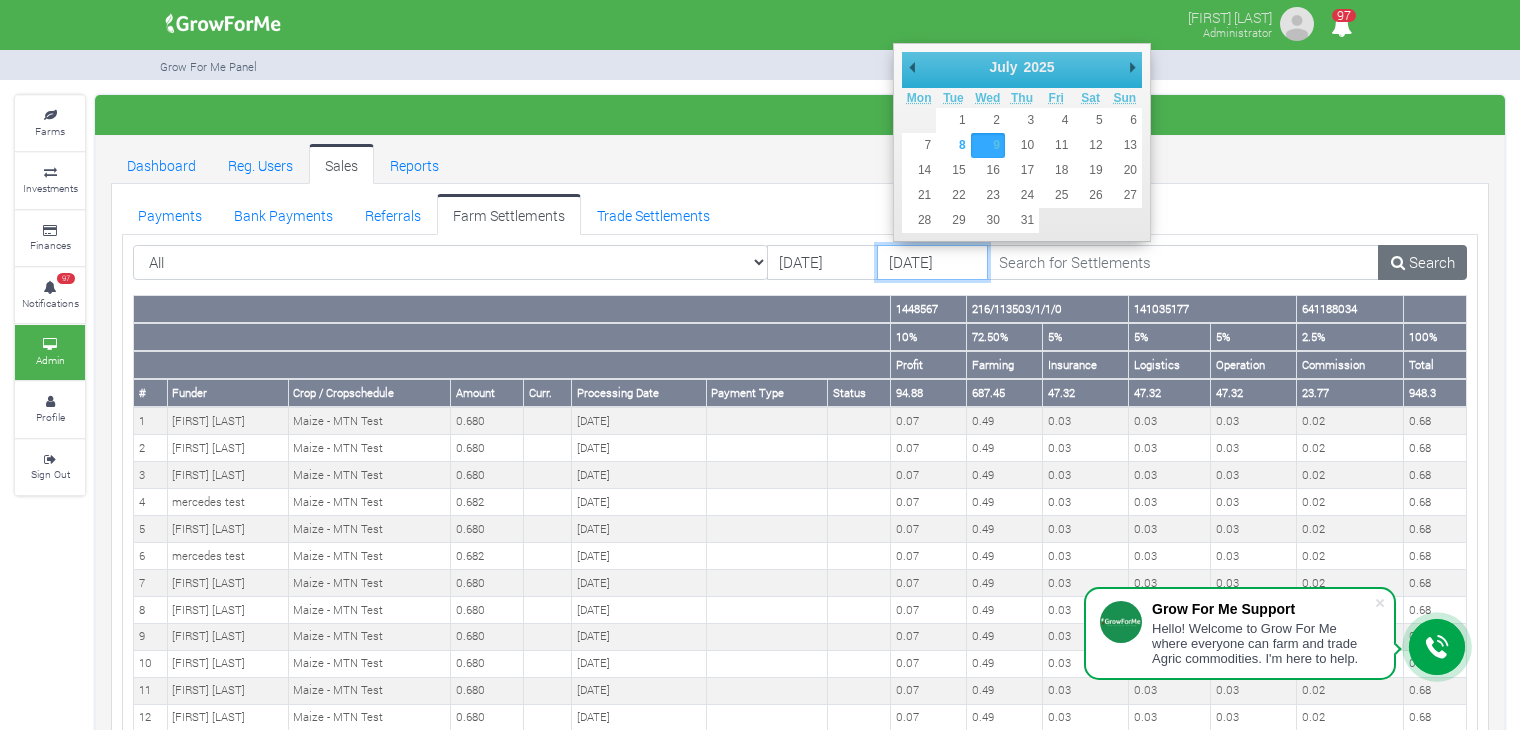click on "[DATE]" at bounding box center (932, 263) 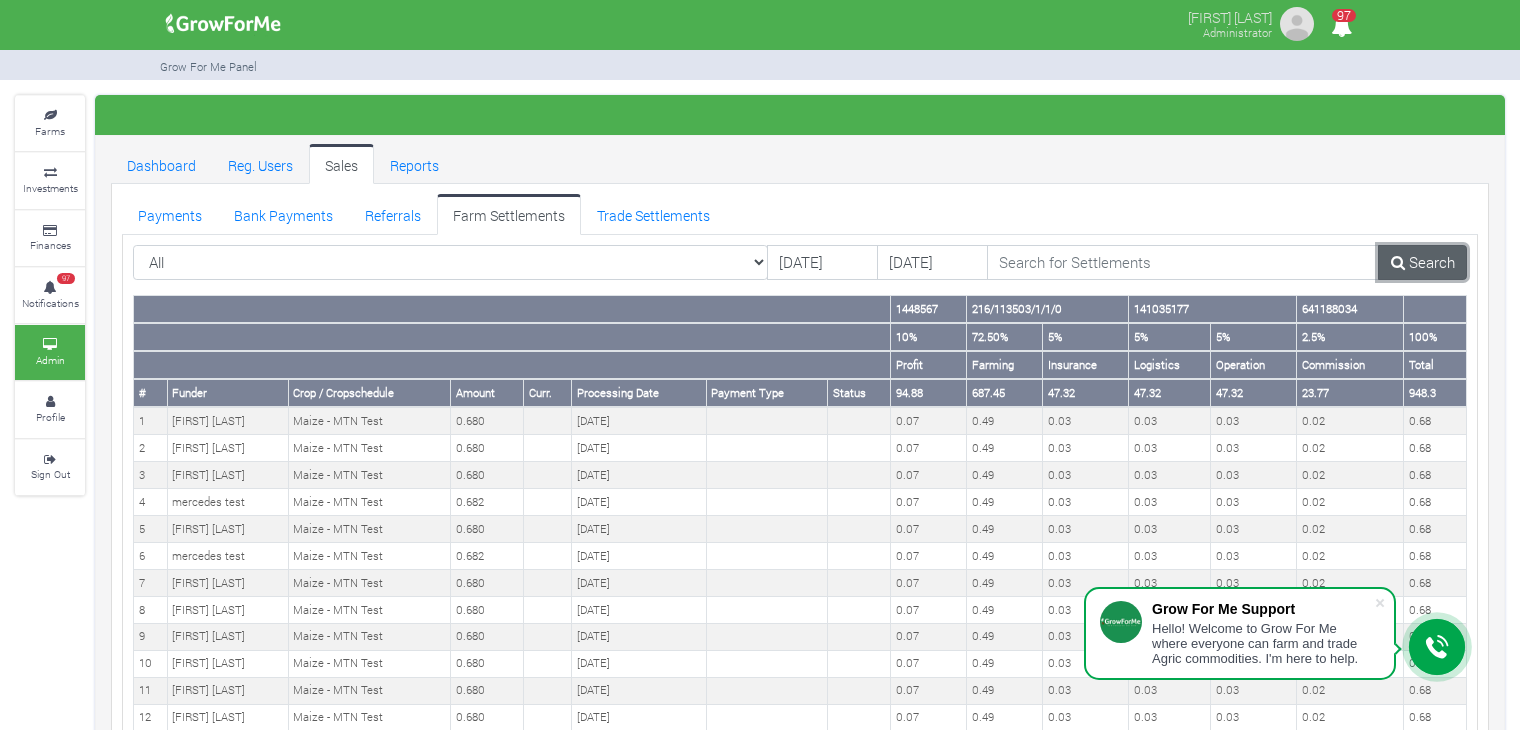 click at bounding box center (1398, 262) 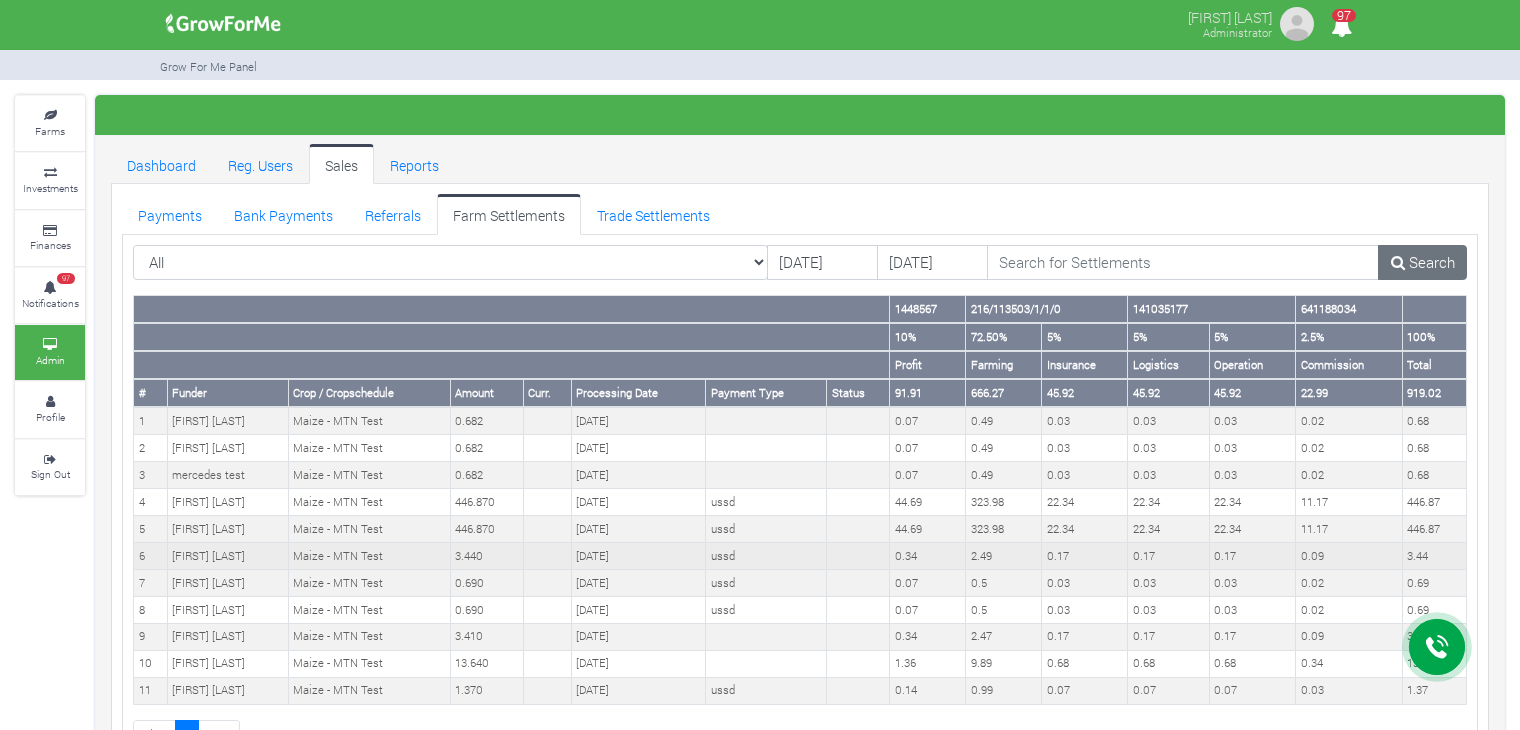 scroll, scrollTop: 0, scrollLeft: 0, axis: both 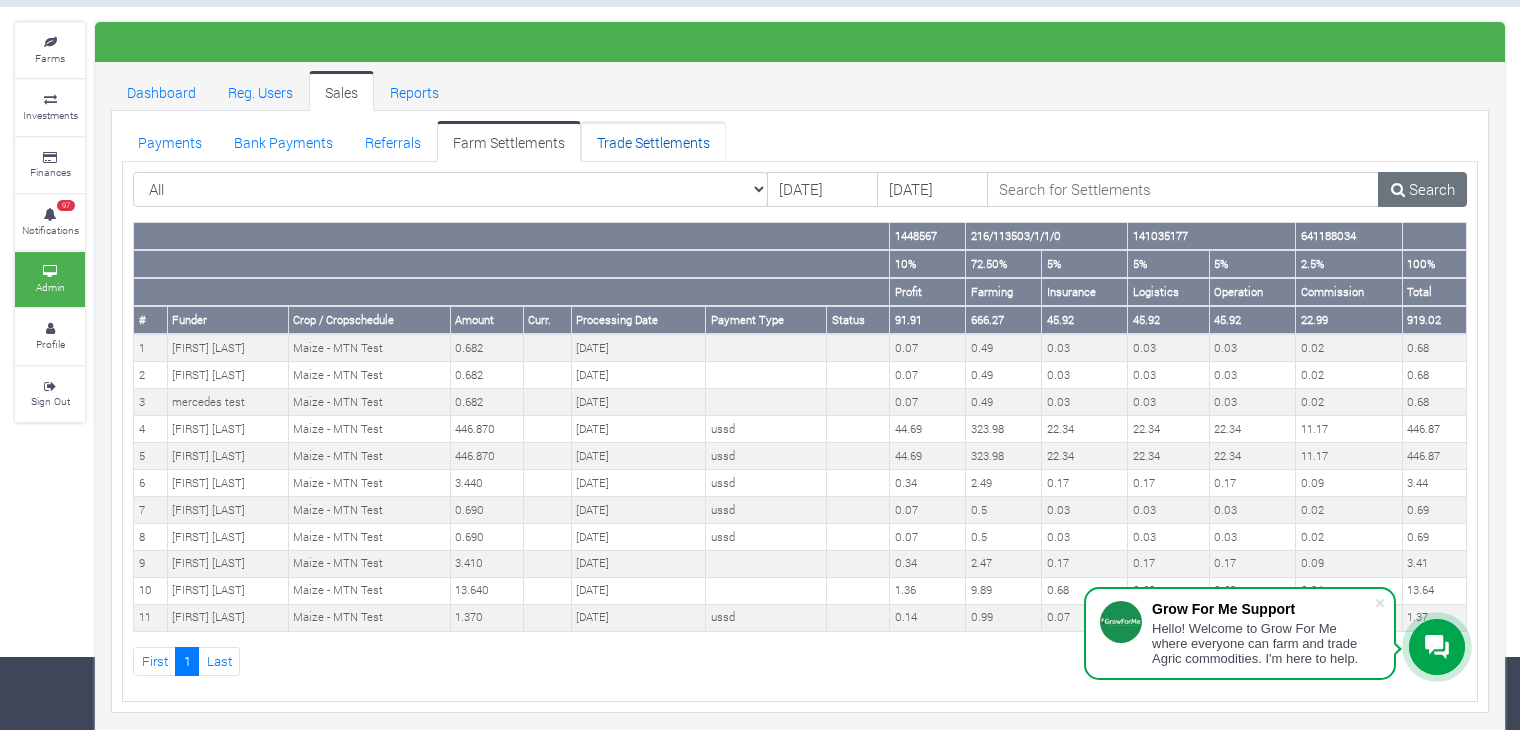 click on "Trade Settlements" at bounding box center [653, 141] 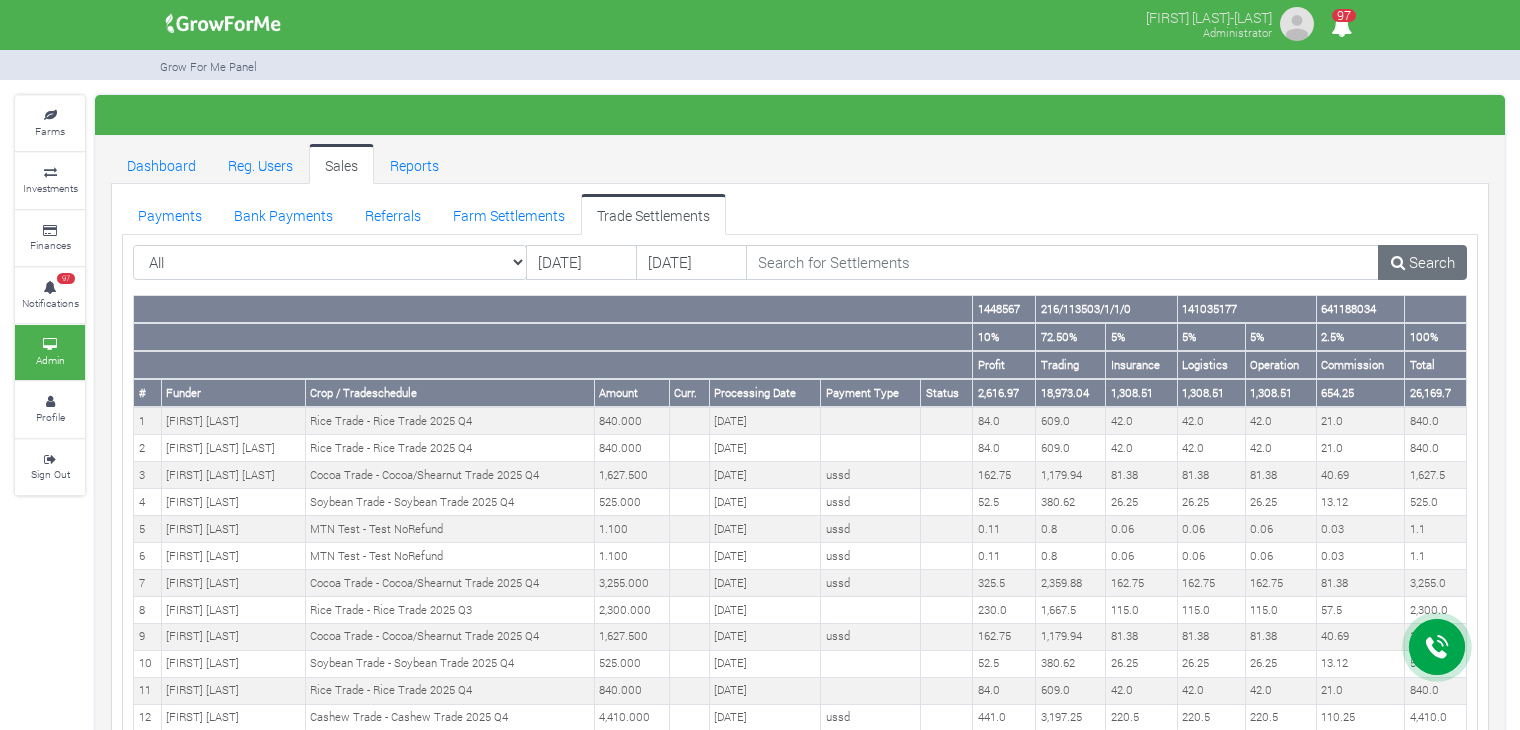 scroll, scrollTop: 0, scrollLeft: 0, axis: both 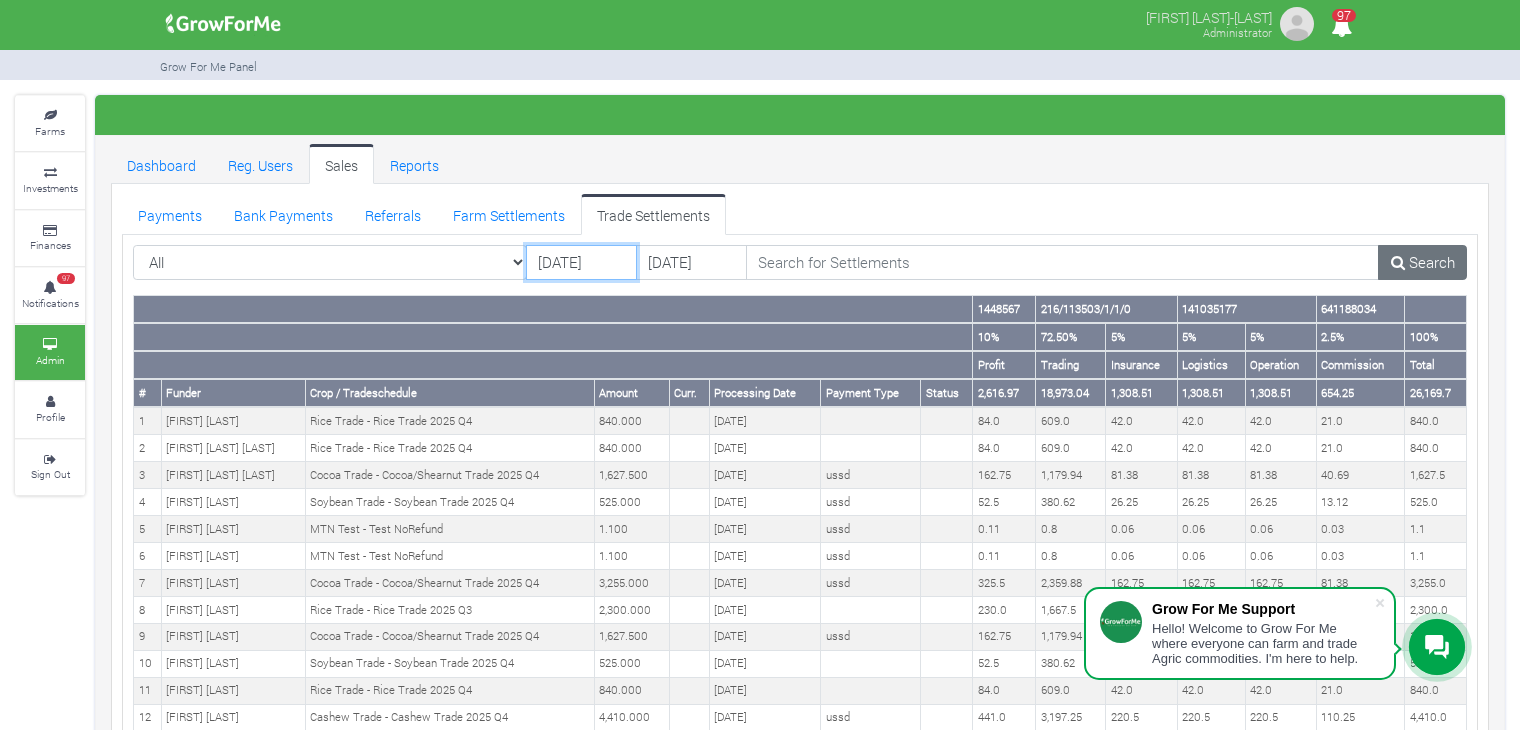 click on "[DATE]" at bounding box center (581, 263) 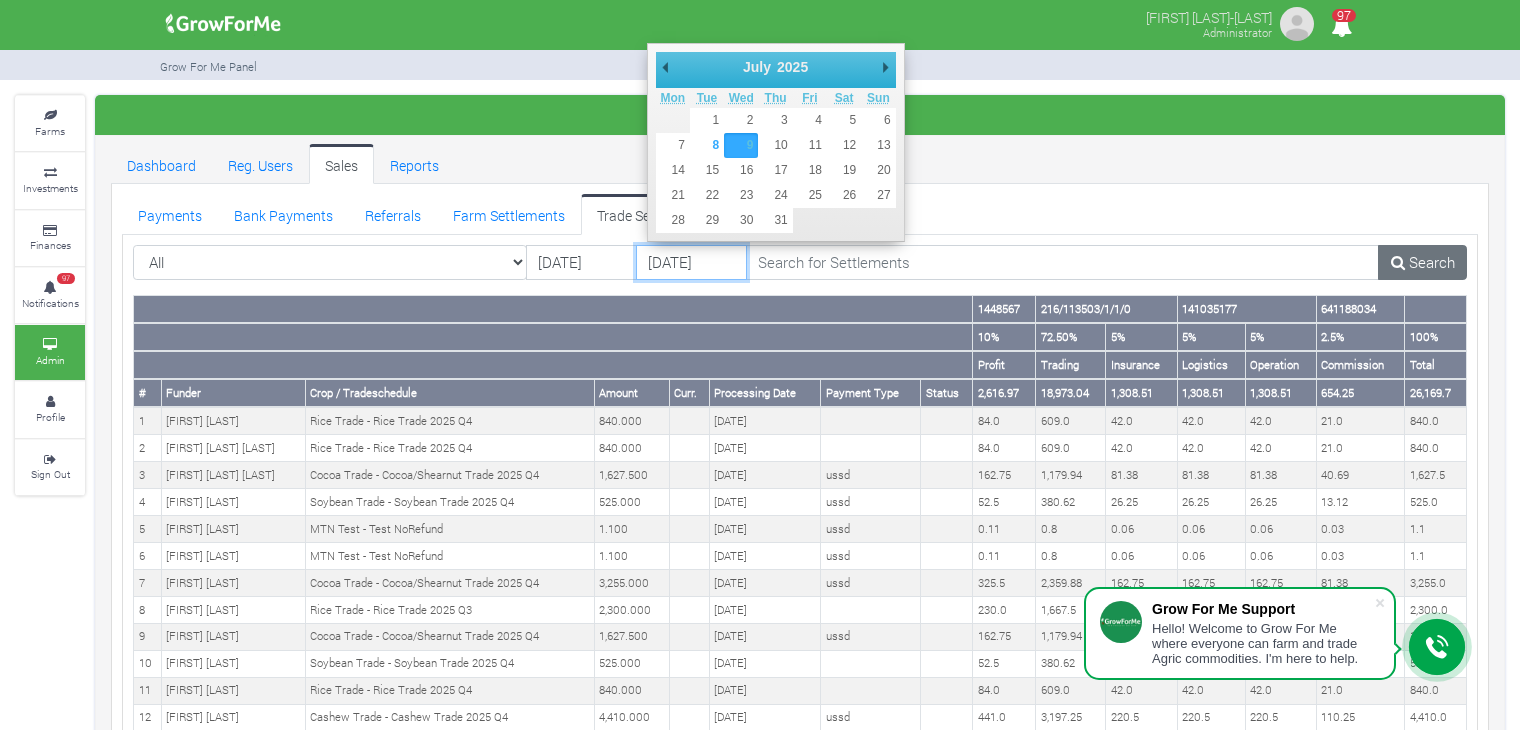 click on "09/07/2025" at bounding box center [691, 263] 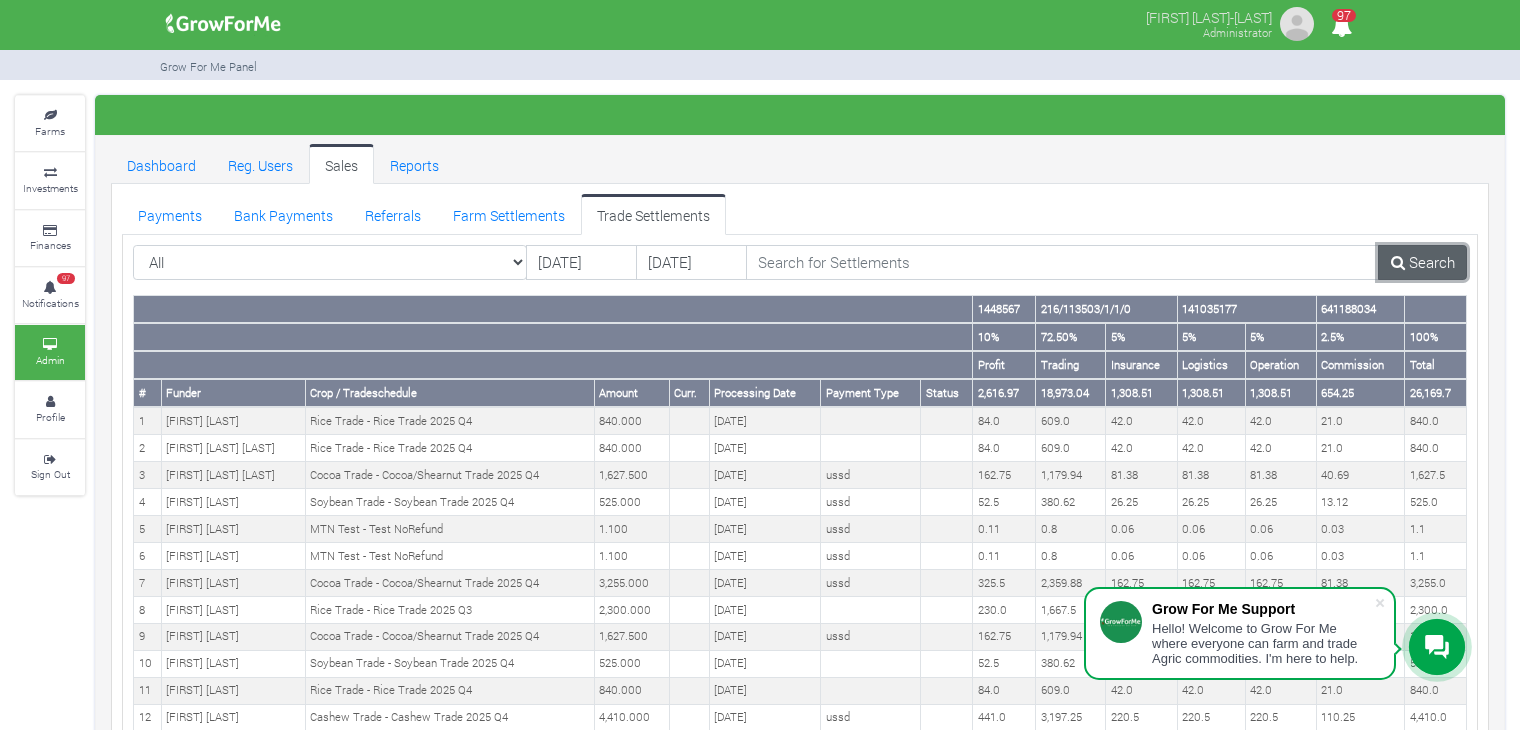 click on "Search" at bounding box center (1422, 263) 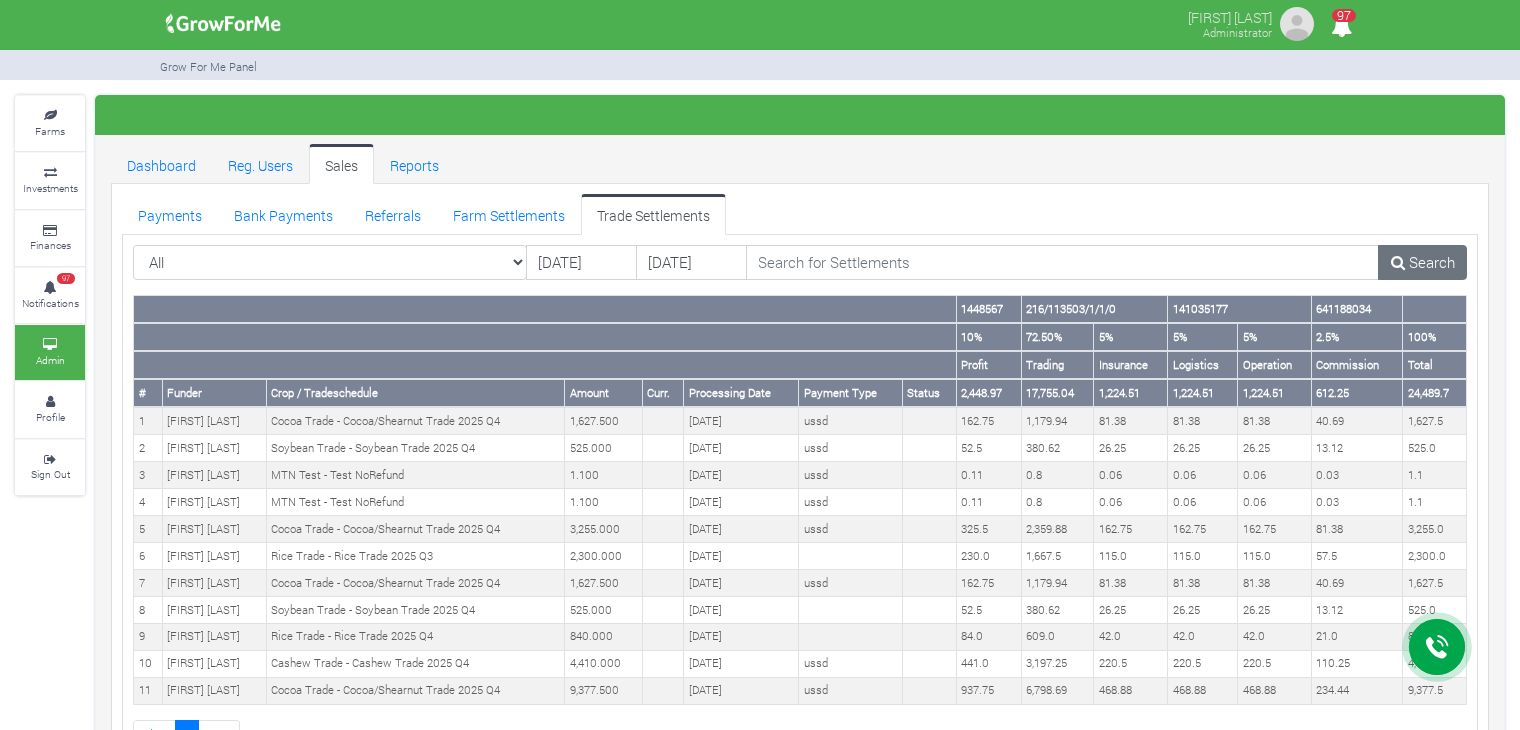 scroll, scrollTop: 0, scrollLeft: 0, axis: both 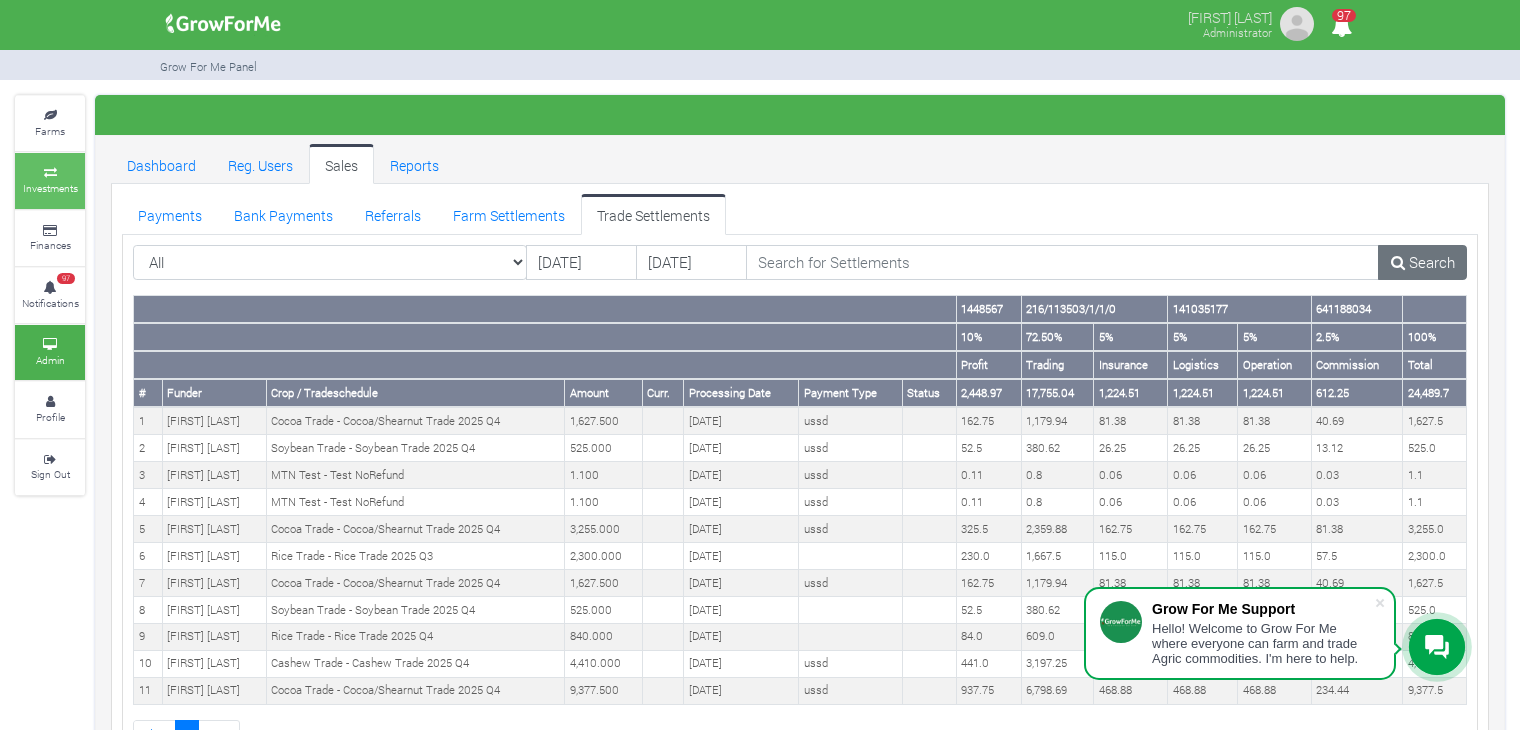 click on "Investments" at bounding box center (50, 180) 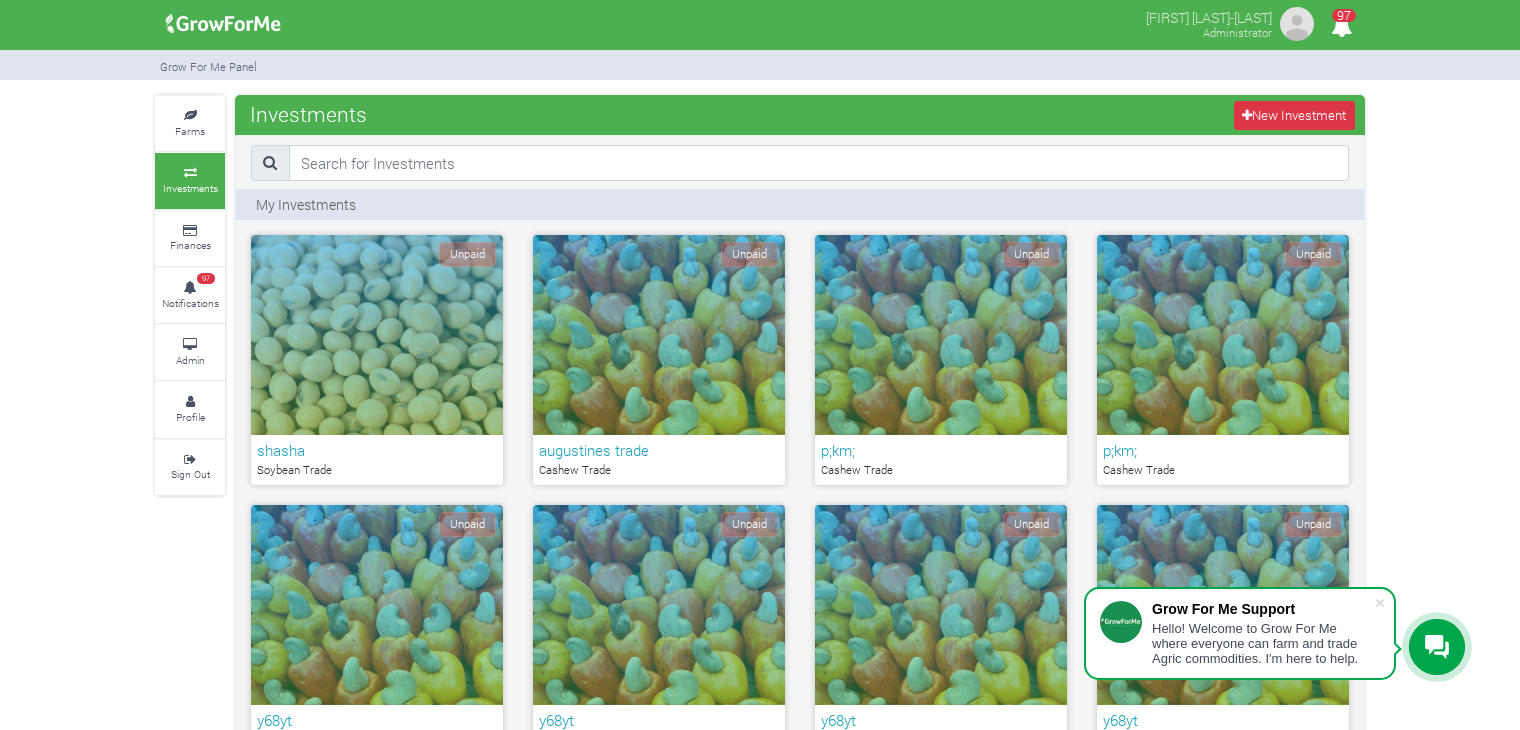 scroll, scrollTop: 1508, scrollLeft: 0, axis: vertical 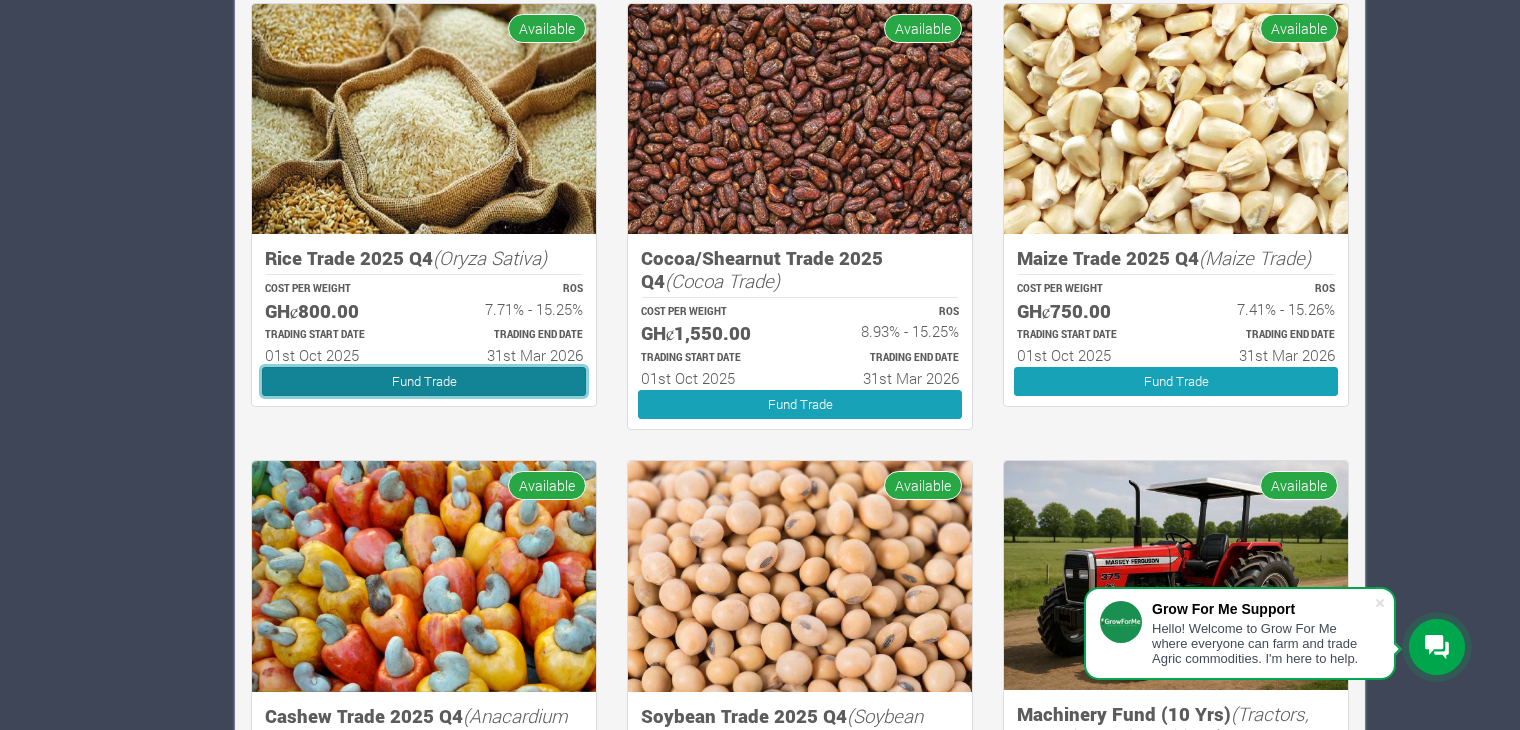click on "Fund Trade" at bounding box center [424, 381] 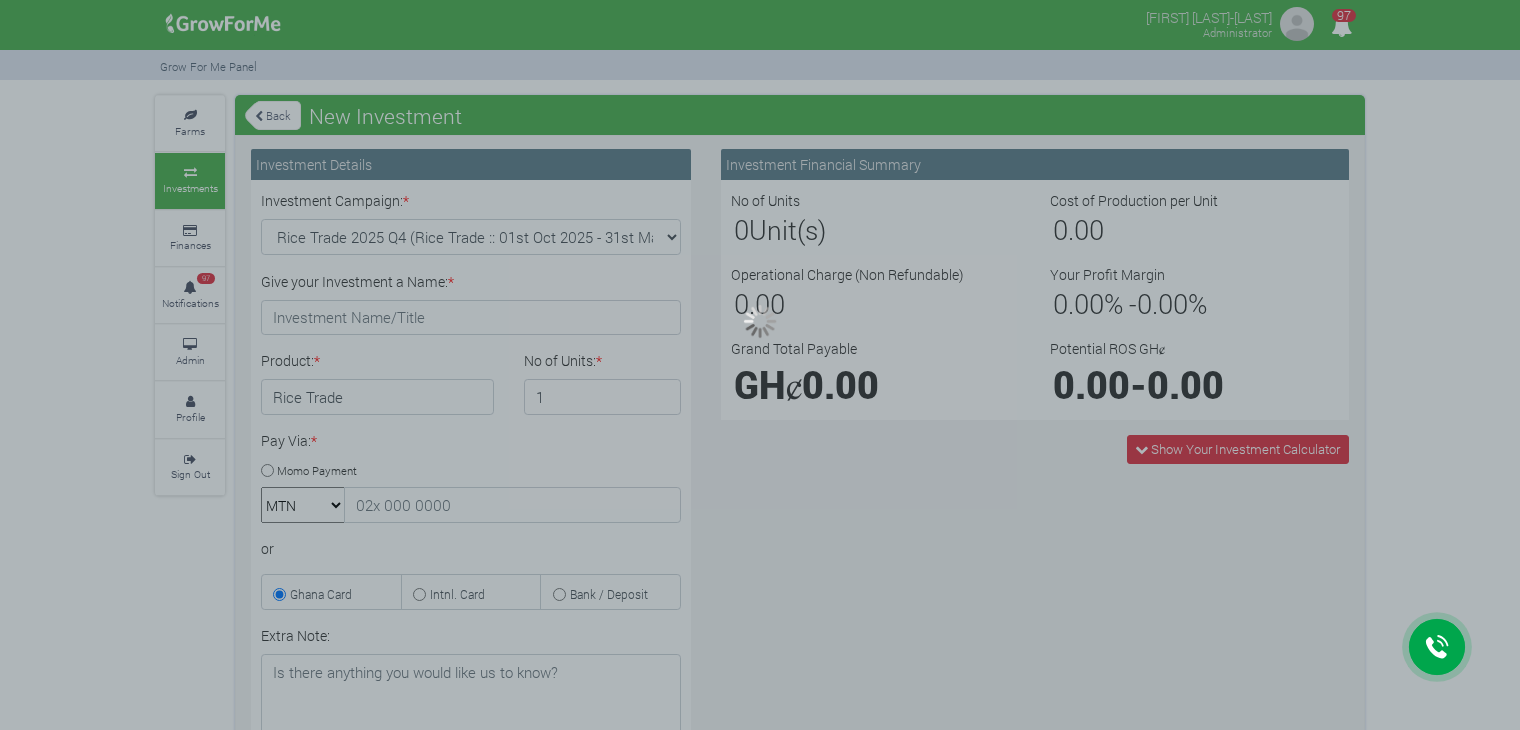 scroll, scrollTop: 0, scrollLeft: 0, axis: both 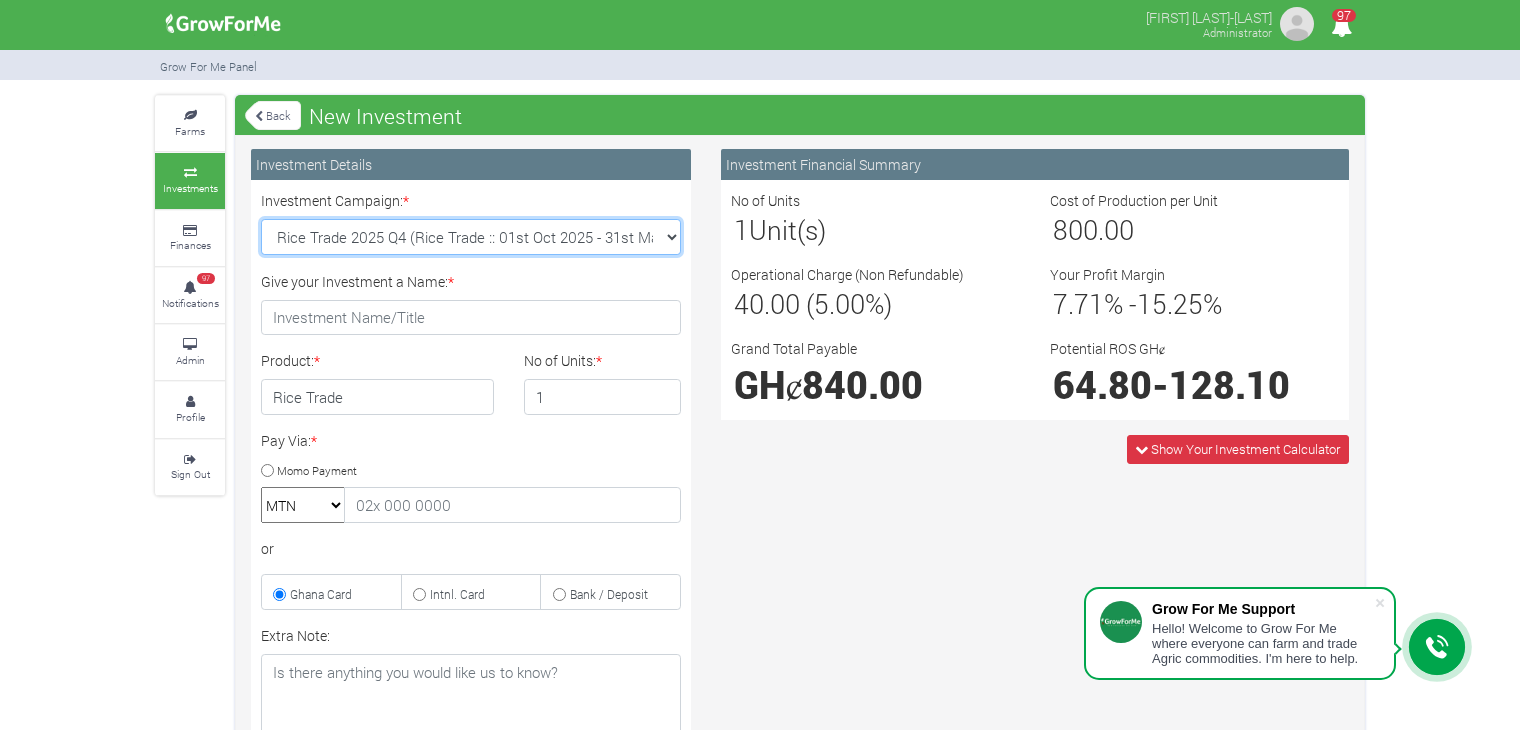 click on "Rice Trade 2025 Q4 (Rice Trade :: 01st Oct 2025 - 31st Mar 2026)
Maize Trade 2025 Q4 (Maize Trade :: 01st Oct 2025 - 31st Mar 2026)
Cashew Trade 2025 Q4 (Cashew Trade :: 01st Oct 2025 - 31st Mar 2026)
Machinery Fund (10 Yrs) (Machinery :: 01st Jun 2025 - 01st Jun 2035) Soybean Trade 2025 Q4 (Soybean Trade :: 01st Oct 2025 - 31st Mar 2026)" at bounding box center (471, 237) 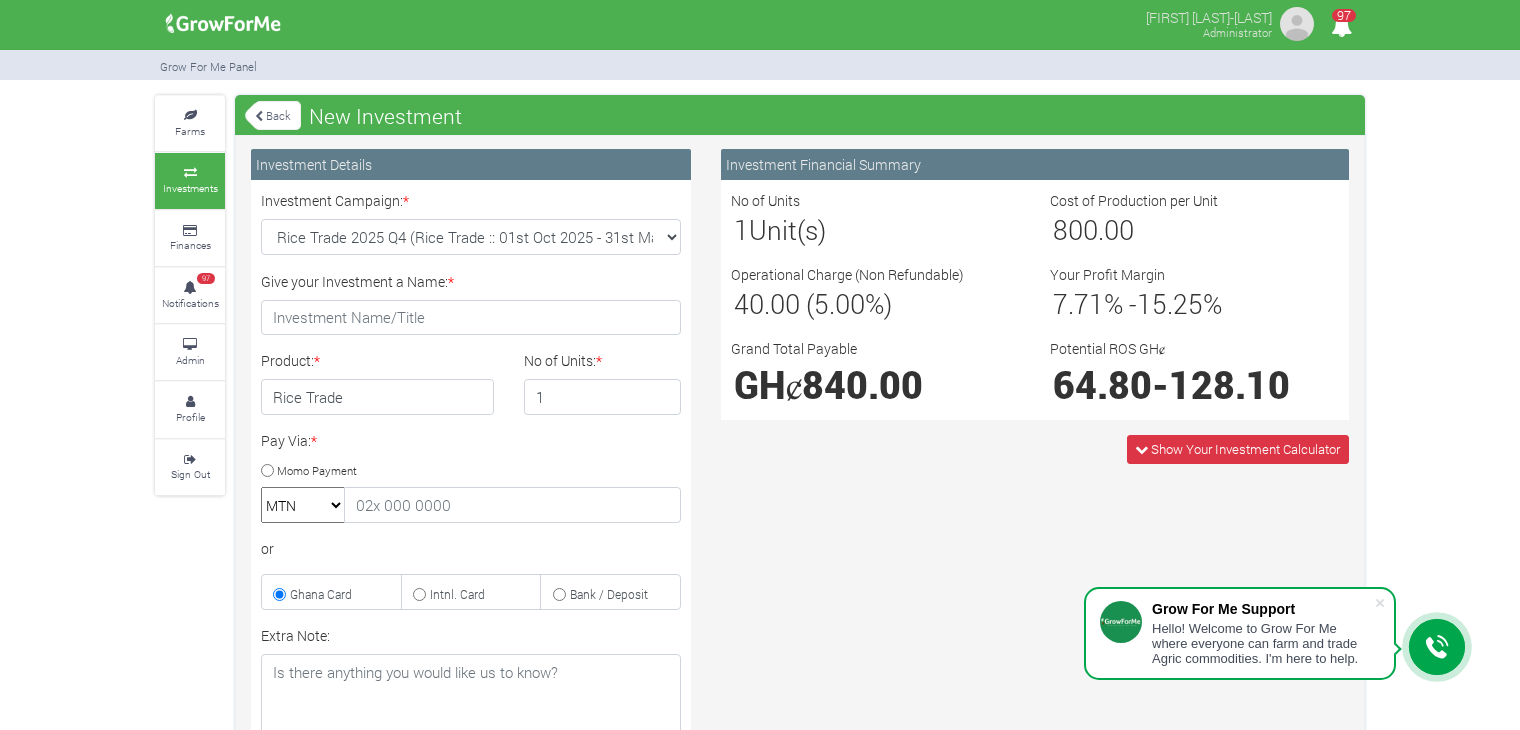 click on "Investment Financial Summary
No of Units
1  Unit(s)
Cost of Production per Unit
800.00
Operational Charge (Non Refundable)
40.00 (5.00%)
Your Profit Margin
7.71 % -  15.25 %
Grand Total Payable GHȼ" at bounding box center (1035, 574) 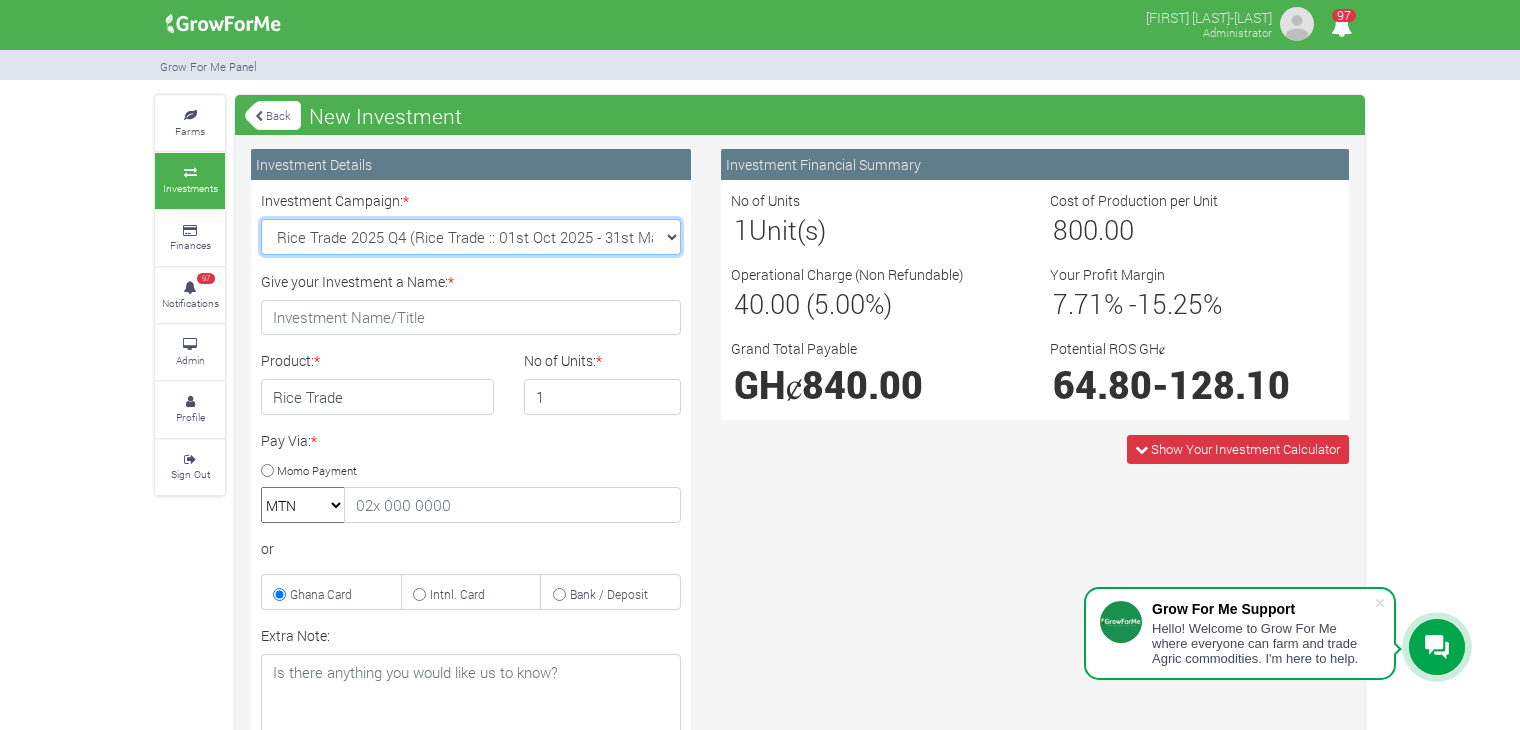 click on "Rice Trade 2025 Q4 (Rice Trade :: 01st Oct 2025 - 31st Mar 2026)
Maize Trade 2025 Q4 (Maize Trade :: 01st Oct 2025 - 31st Mar 2026)
Cashew Trade 2025 Q4 (Cashew Trade :: 01st Oct 2025 - 31st Mar 2026)
Machinery Fund (10 Yrs) (Machinery :: 01st Jun 2025 - 01st Jun 2035) Soybean Trade 2025 Q4 (Soybean Trade :: 01st Oct 2025 - 31st Mar 2026)" at bounding box center (471, 237) 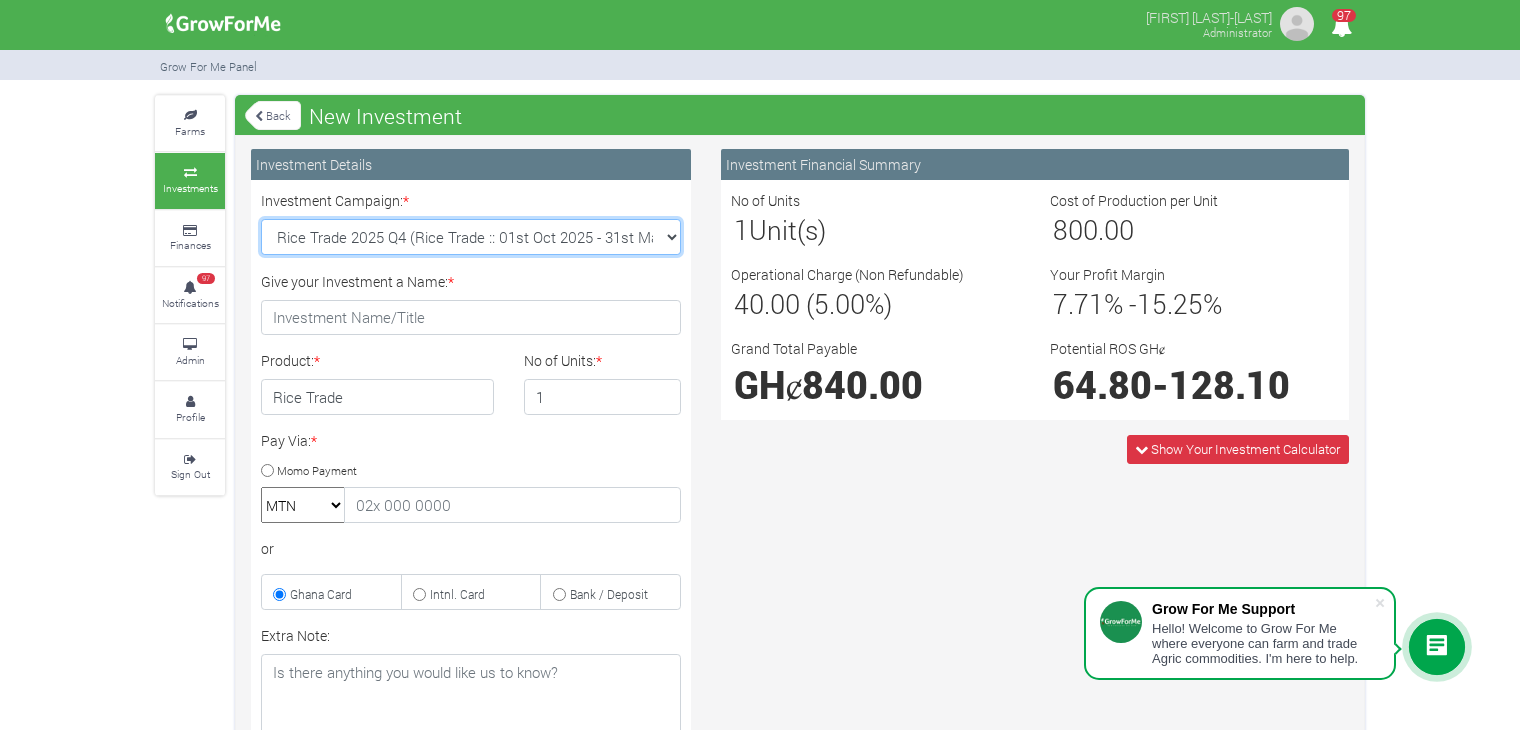 select on "47" 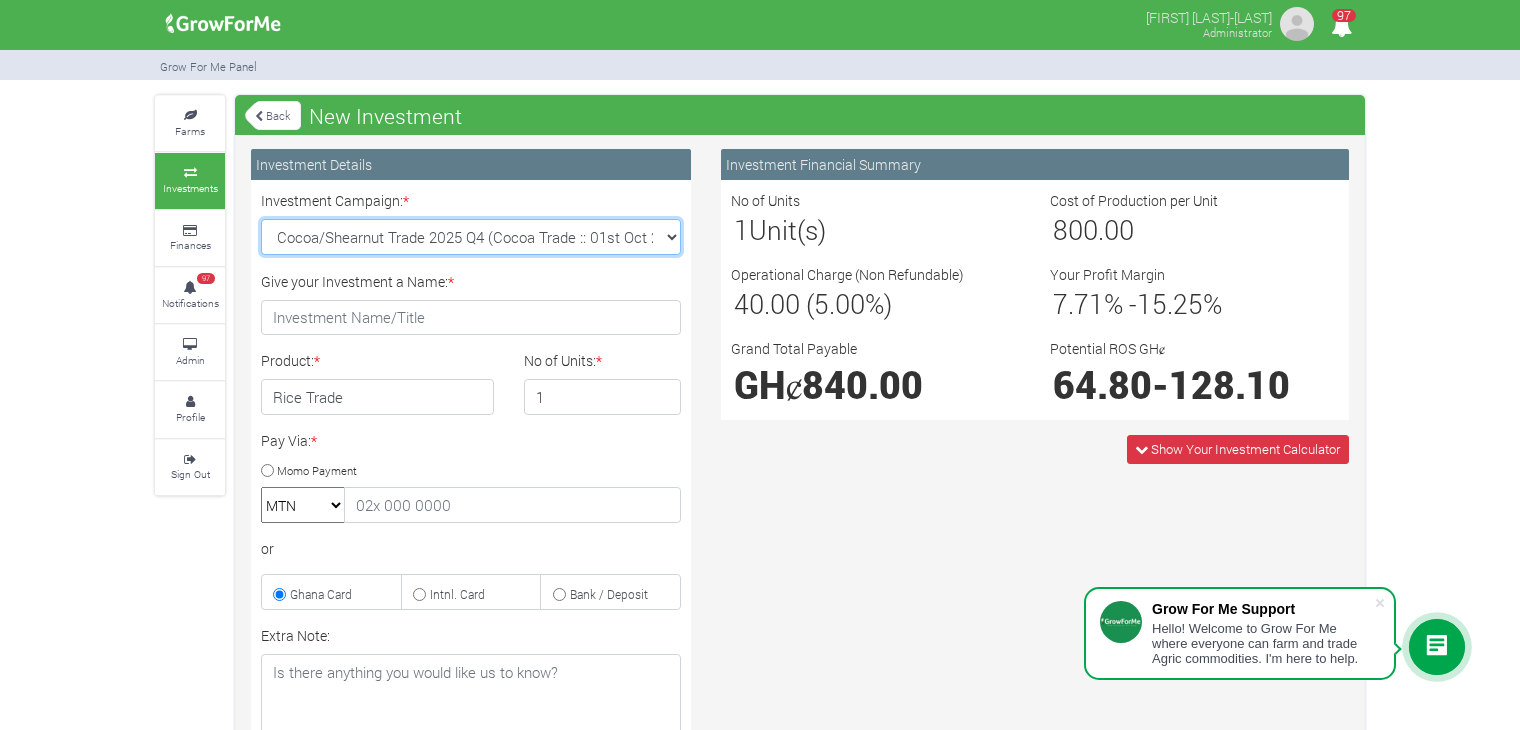 click on "Rice Trade 2025 Q4 (Rice Trade :: 01st Oct 2025 - 31st Mar 2026)
Maize Trade 2025 Q4 (Maize Trade :: 01st Oct 2025 - 31st Mar 2026)
Cashew Trade 2025 Q4 (Cashew Trade :: 01st Oct 2025 - 31st Mar 2026)
Machinery Fund (10 Yrs) (Machinery :: 01st Jun 2025 - 01st Jun 2035) Soybean Trade 2025 Q4 (Soybean Trade :: 01st Oct 2025 - 31st Mar 2026)" at bounding box center [471, 237] 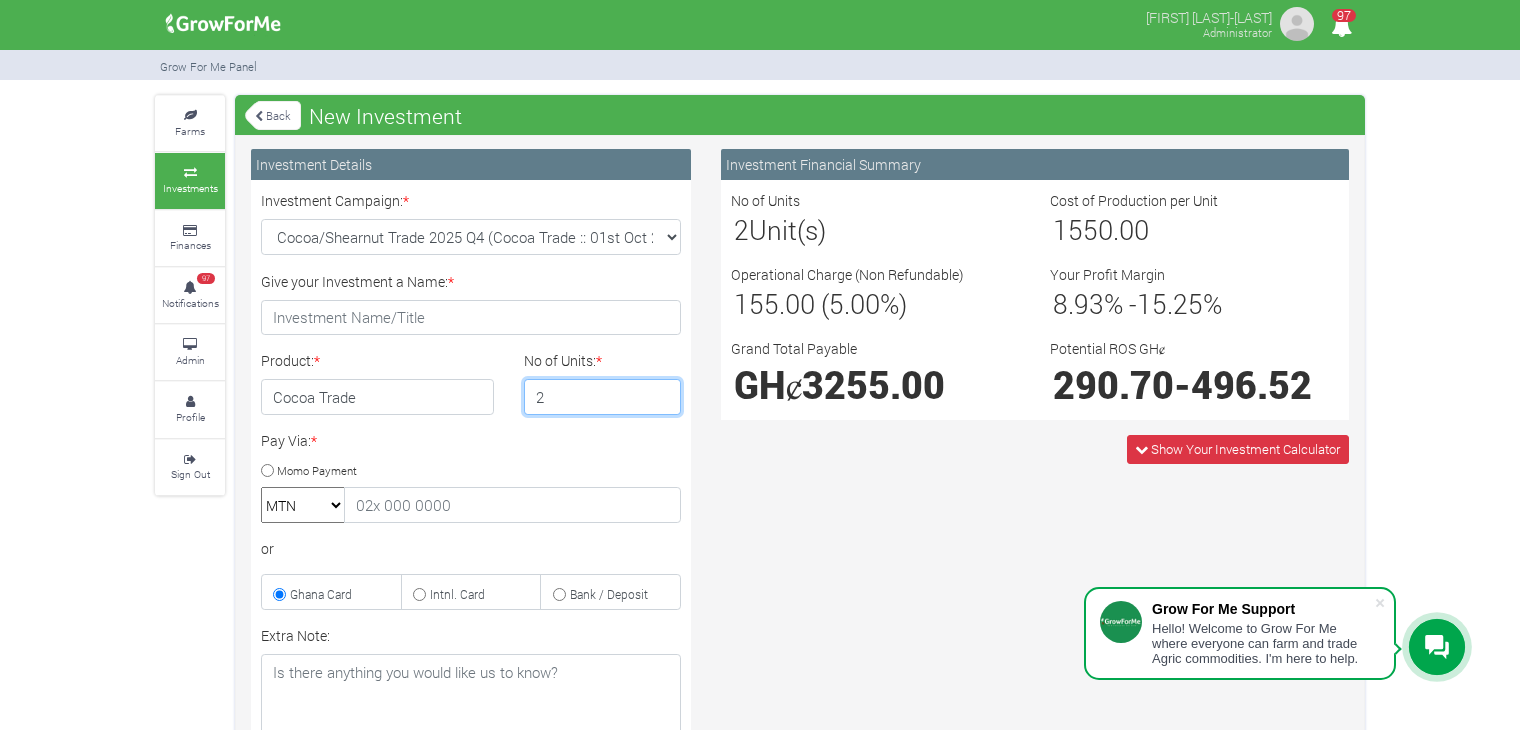click on "2" at bounding box center [603, 397] 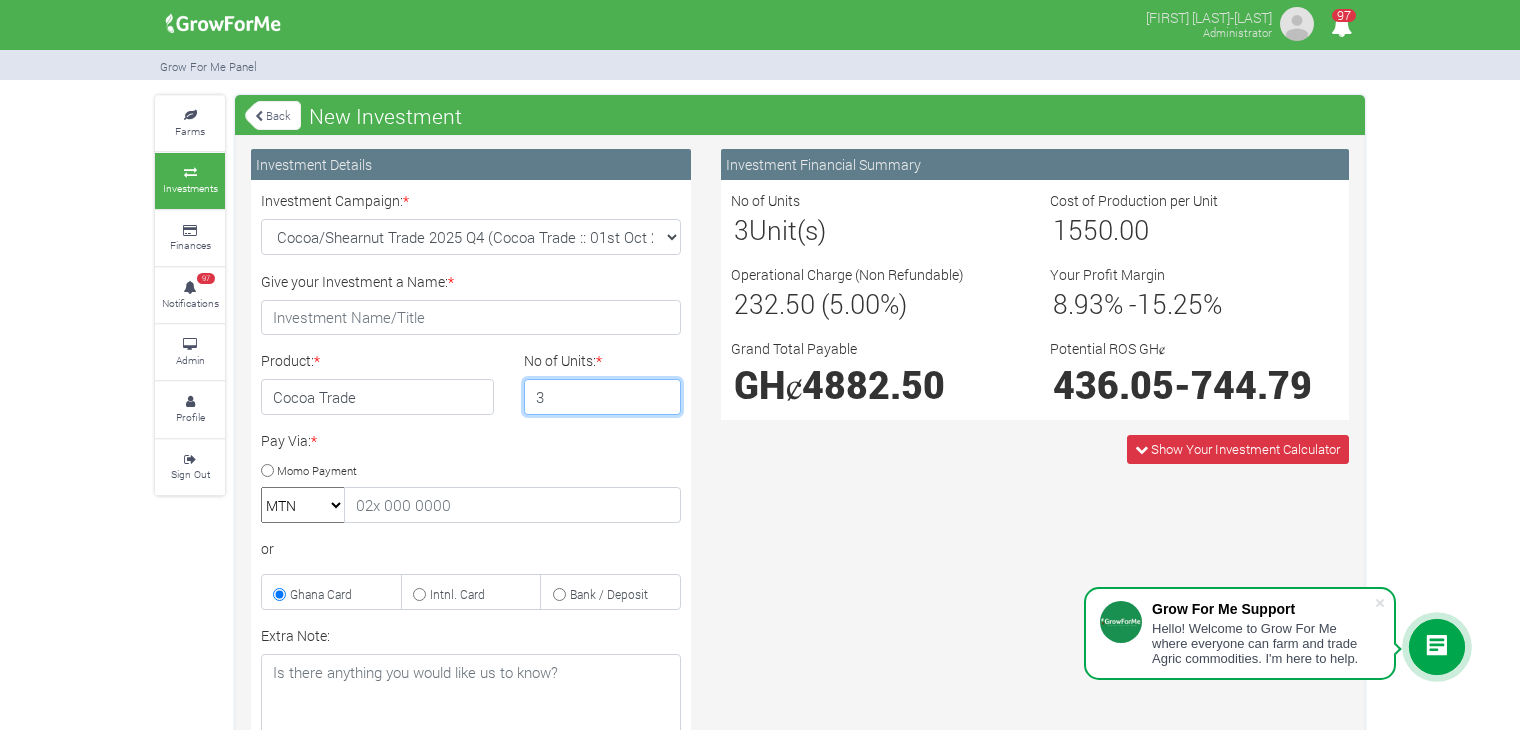 click on "3" at bounding box center (603, 397) 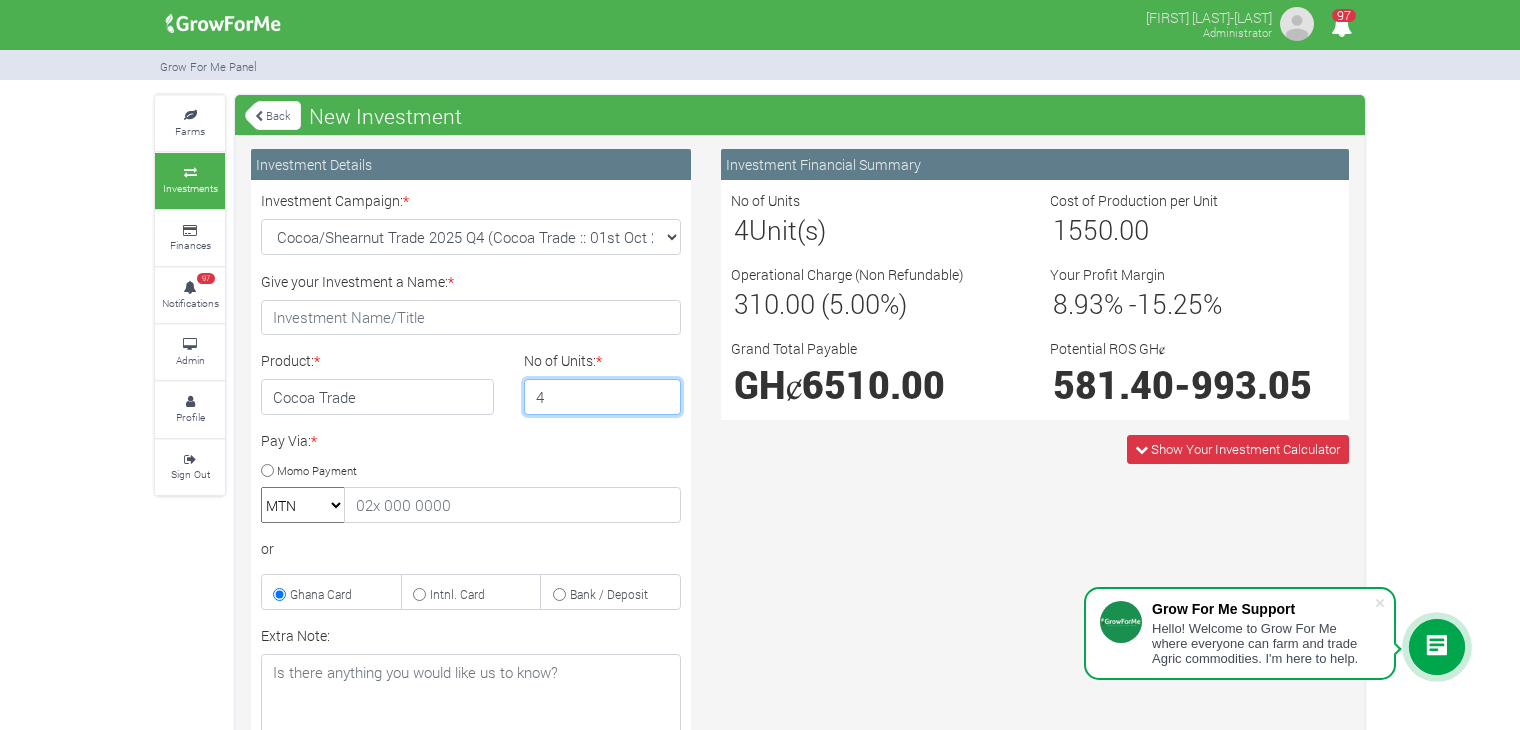 click on "4" at bounding box center (603, 397) 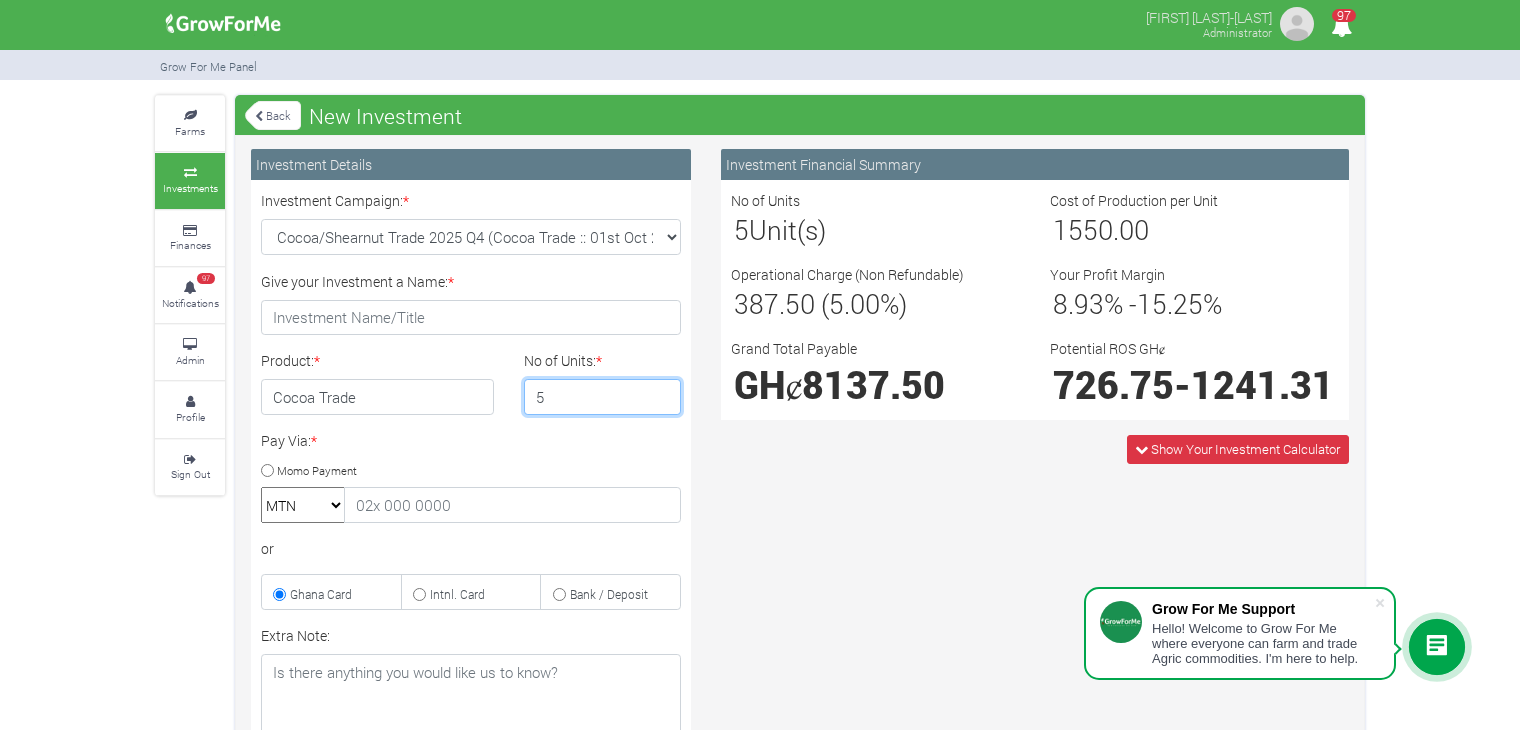 click on "5" at bounding box center (603, 397) 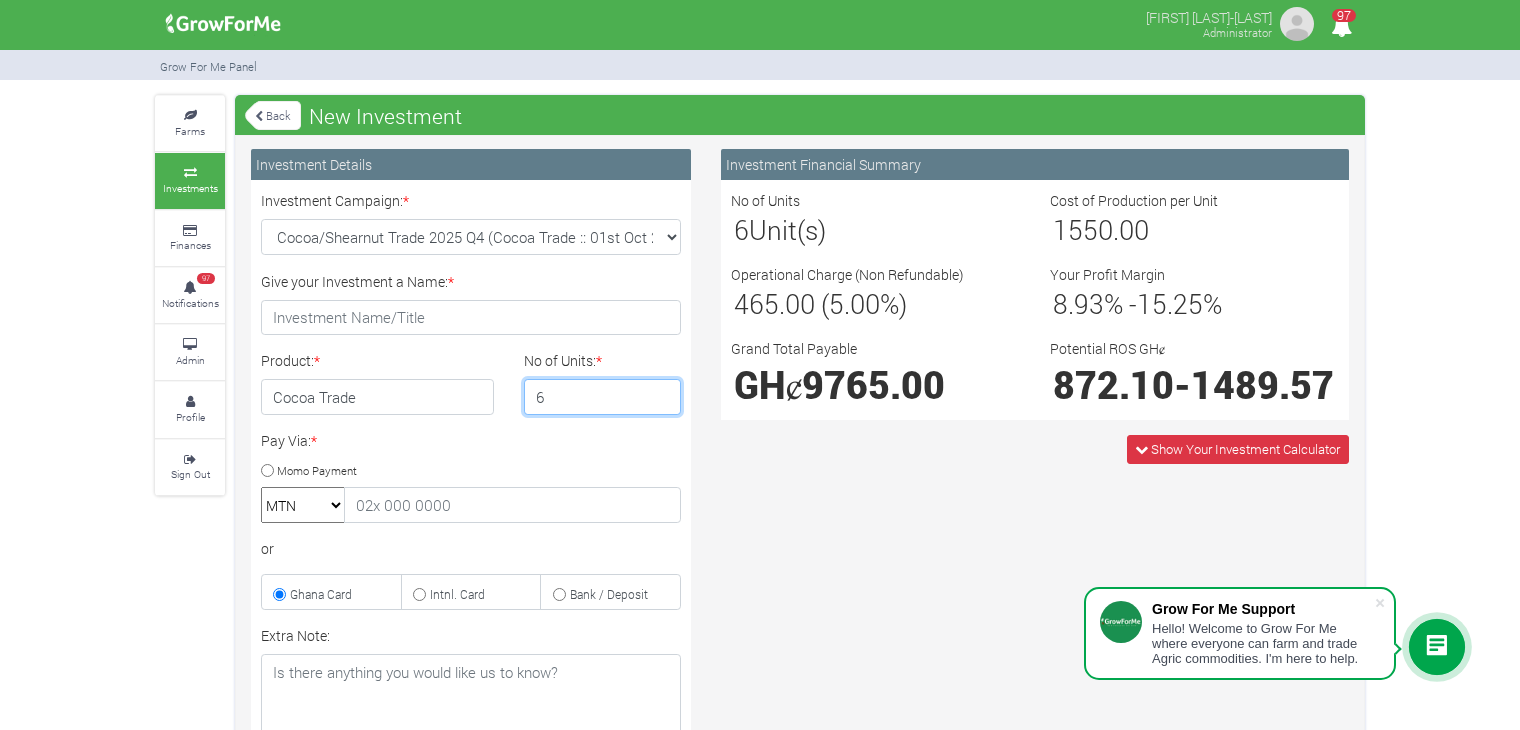 type on "6" 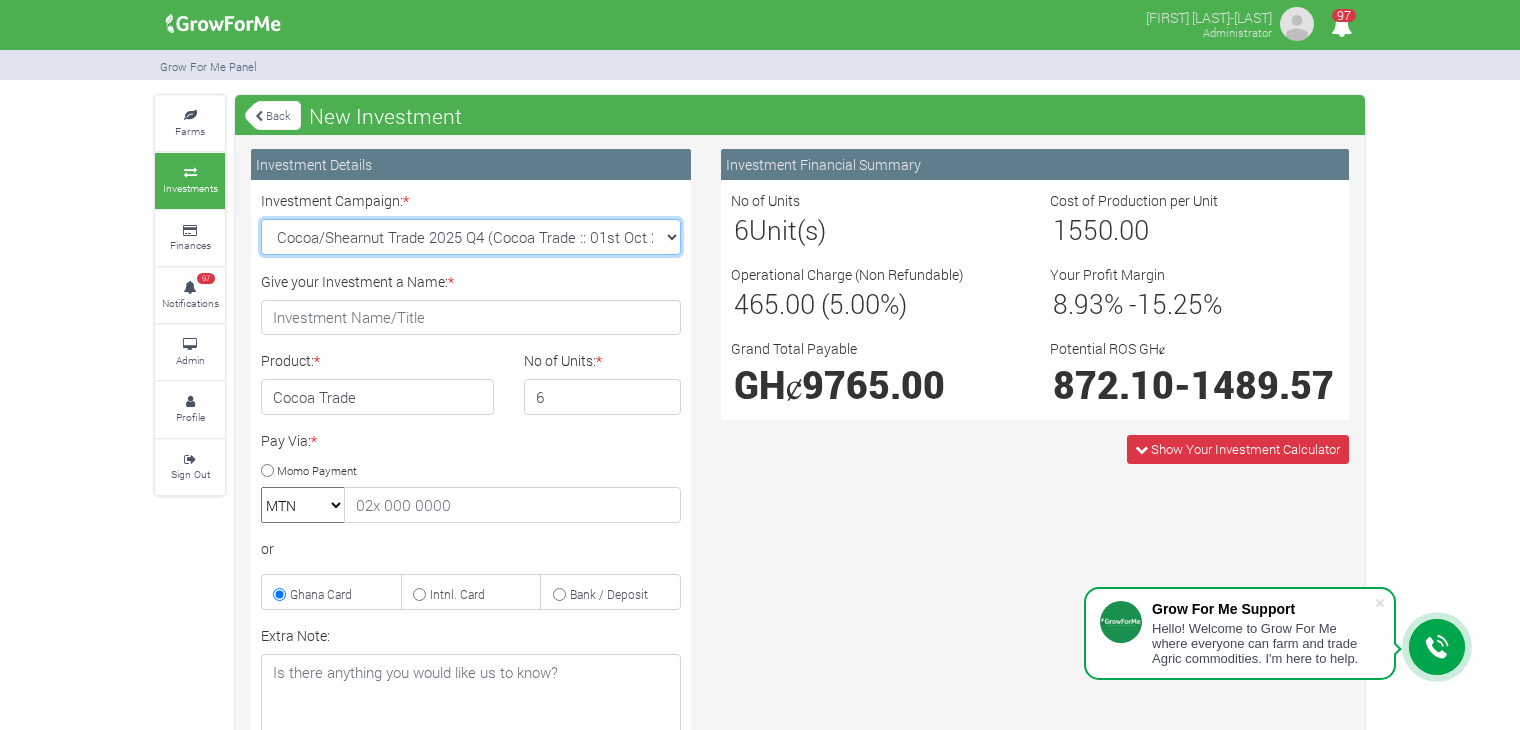 click on "Rice Trade 2025 Q4 (Rice Trade :: 01st Oct 2025 - 31st Mar 2026)
Maize Trade 2025 Q4 (Maize Trade :: 01st Oct 2025 - 31st Mar 2026)
Cashew Trade 2025 Q4 (Cashew Trade :: 01st Oct 2025 - 31st Mar 2026)
Machinery Fund (10 Yrs) (Machinery :: 01st Jun 2025 - 01st Jun 2035) Soybean Trade 2025 Q4 (Soybean Trade :: 01st Oct 2025 - 31st Mar 2026)" at bounding box center [471, 237] 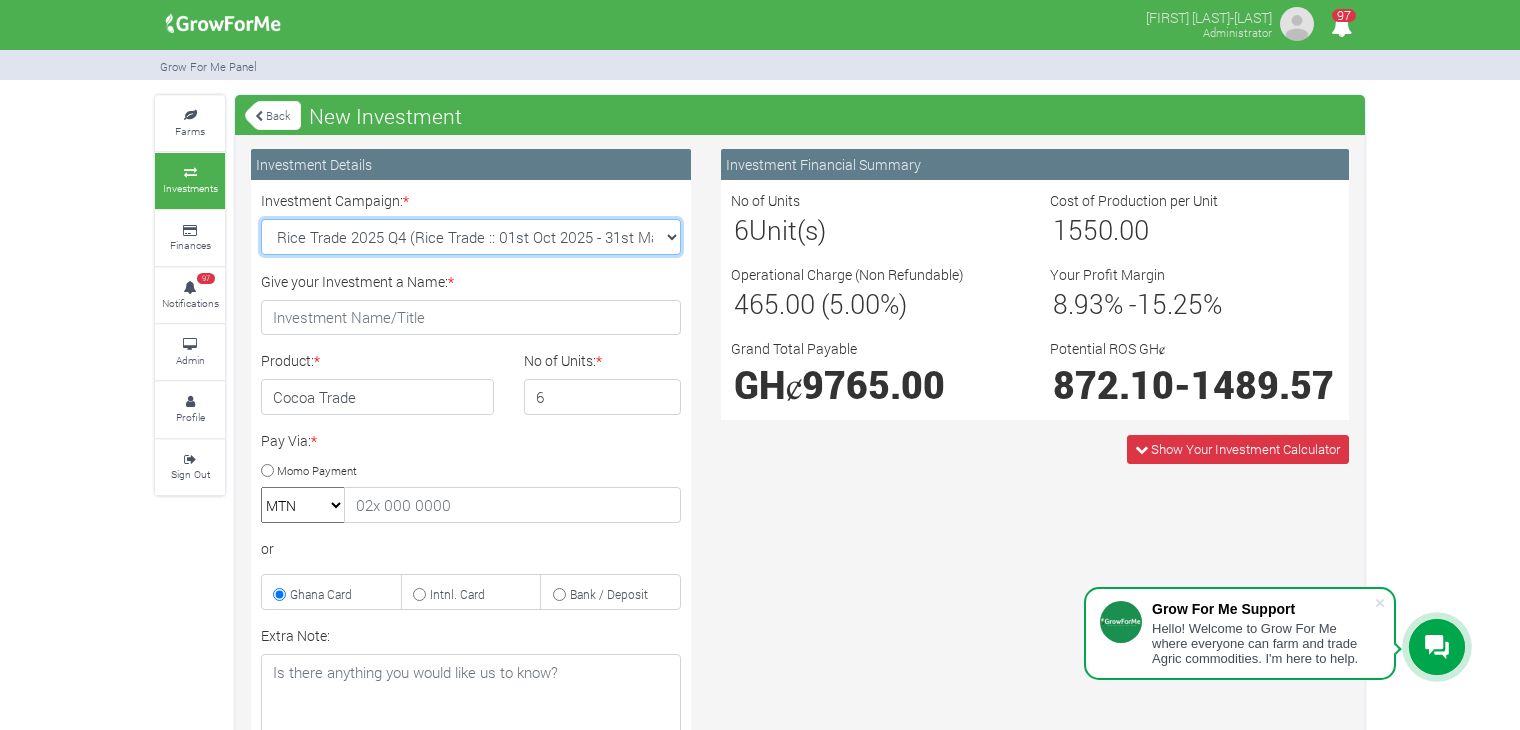 click on "Rice Trade 2025 Q4 (Rice Trade :: 01st Oct 2025 - 31st Mar 2026)
Maize Trade 2025 Q4 (Maize Trade :: 01st Oct 2025 - 31st Mar 2026)
Cashew Trade 2025 Q4 (Cashew Trade :: 01st Oct 2025 - 31st Mar 2026)
Machinery Fund (10 Yrs) (Machinery :: 01st Jun 2025 - 01st Jun 2035) Soybean Trade 2025 Q4 (Soybean Trade :: 01st Oct 2025 - 31st Mar 2026)" at bounding box center [471, 237] 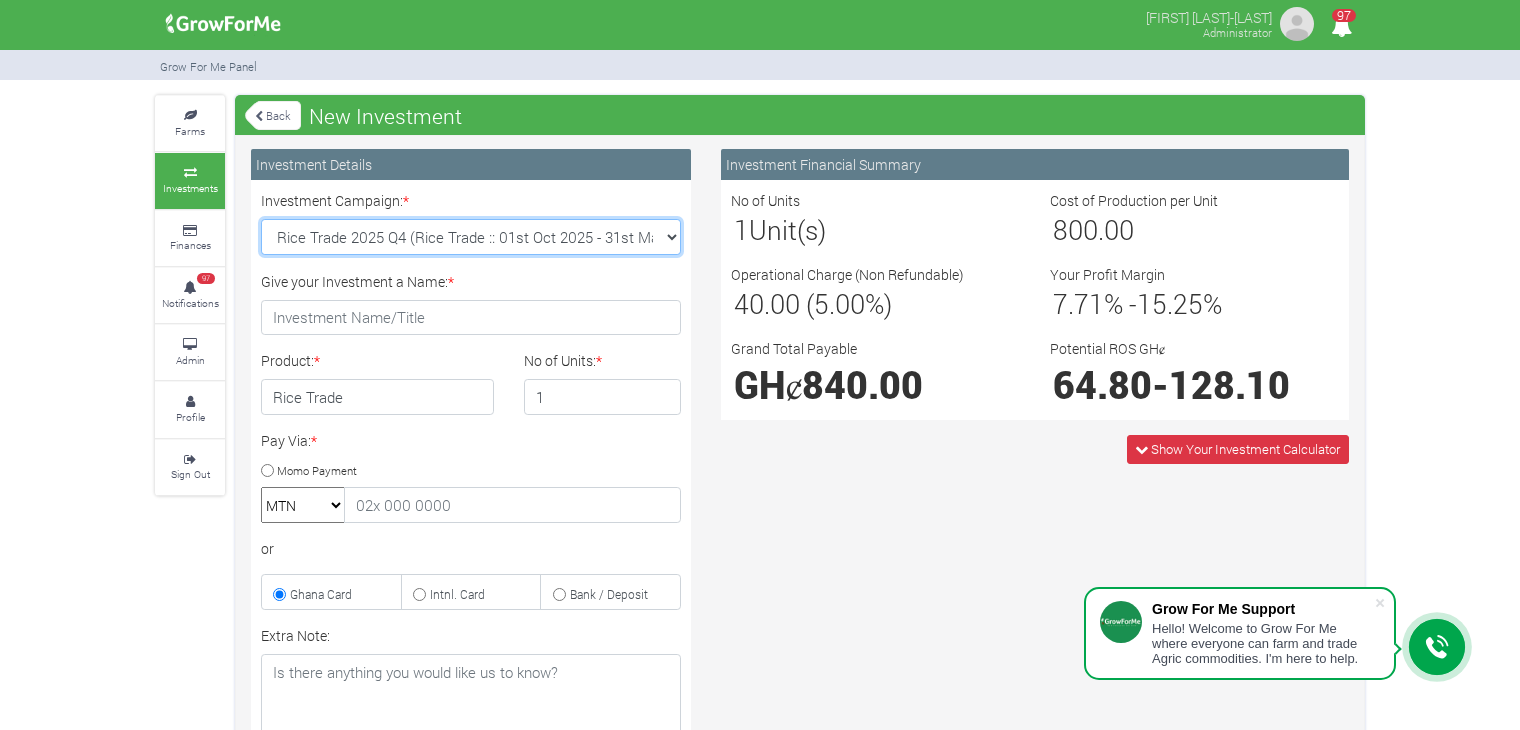 click on "Rice Trade 2025 Q4 (Rice Trade :: 01st Oct 2025 - 31st Mar 2026)
Maize Trade 2025 Q4 (Maize Trade :: 01st Oct 2025 - 31st Mar 2026)
Cashew Trade 2025 Q4 (Cashew Trade :: 01st Oct 2025 - 31st Mar 2026)
Machinery Fund (10 Yrs) (Machinery :: 01st Jun 2025 - 01st Jun 2035) Soybean Trade 2025 Q4 (Soybean Trade :: 01st Oct 2025 - 31st Mar 2026)" at bounding box center (471, 237) 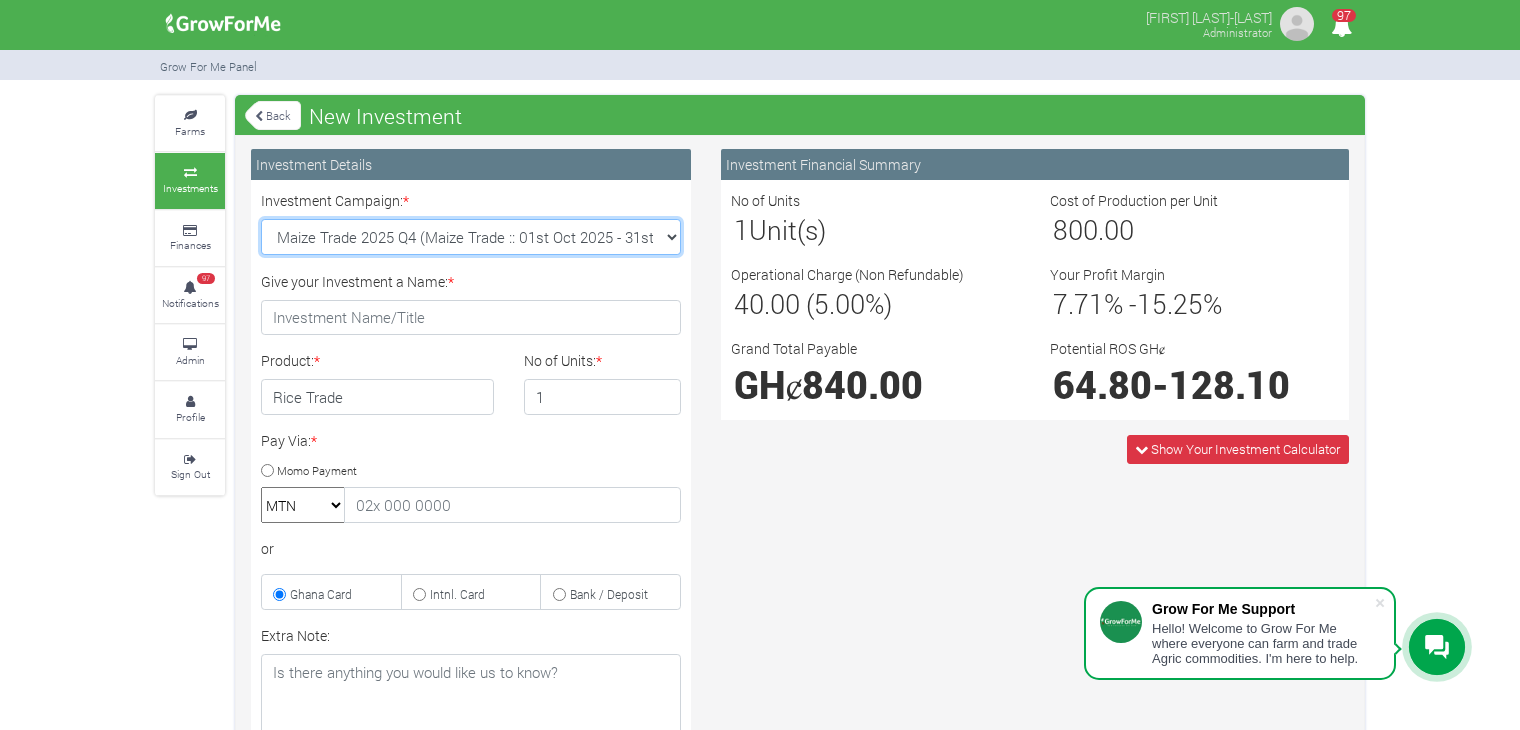 click on "Rice Trade 2025 Q4 (Rice Trade :: 01st Oct 2025 - 31st Mar 2026)
Maize Trade 2025 Q4 (Maize Trade :: 01st Oct 2025 - 31st Mar 2026)
Cashew Trade 2025 Q4 (Cashew Trade :: 01st Oct 2025 - 31st Mar 2026)
Machinery Fund (10 Yrs) (Machinery :: 01st Jun 2025 - 01st Jun 2035) Soybean Trade 2025 Q4 (Soybean Trade :: 01st Oct 2025 - 31st Mar 2026)" at bounding box center (471, 237) 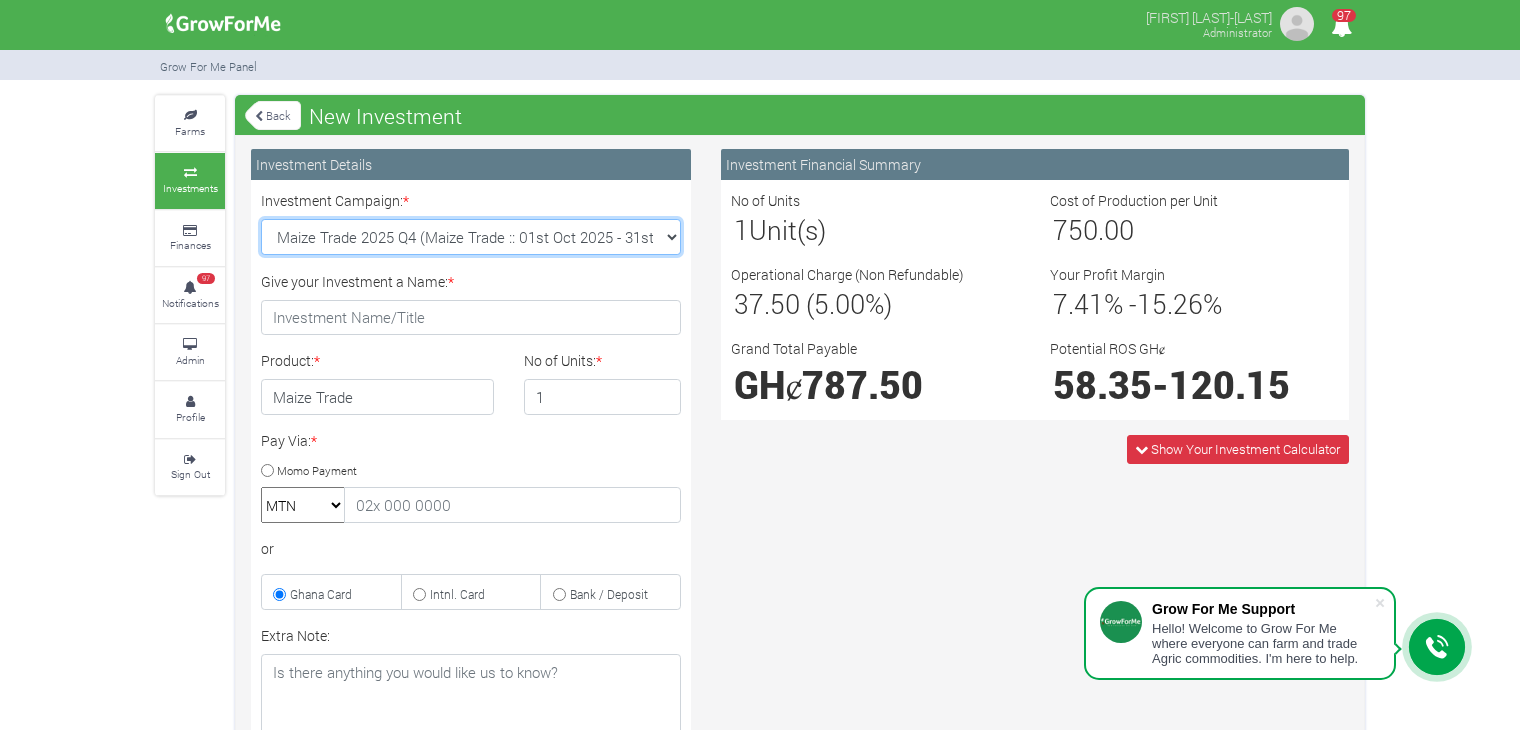 click on "Rice Trade 2025 Q4 (Rice Trade :: 01st Oct 2025 - 31st Mar 2026)
Maize Trade 2025 Q4 (Maize Trade :: 01st Oct 2025 - 31st Mar 2026)
Cashew Trade 2025 Q4 (Cashew Trade :: 01st Oct 2025 - 31st Mar 2026)
Machinery Fund (10 Yrs) (Machinery :: 01st Jun 2025 - 01st Jun 2035) Soybean Trade 2025 Q4 (Soybean Trade :: 01st Oct 2025 - 31st Mar 2026)" at bounding box center (471, 237) 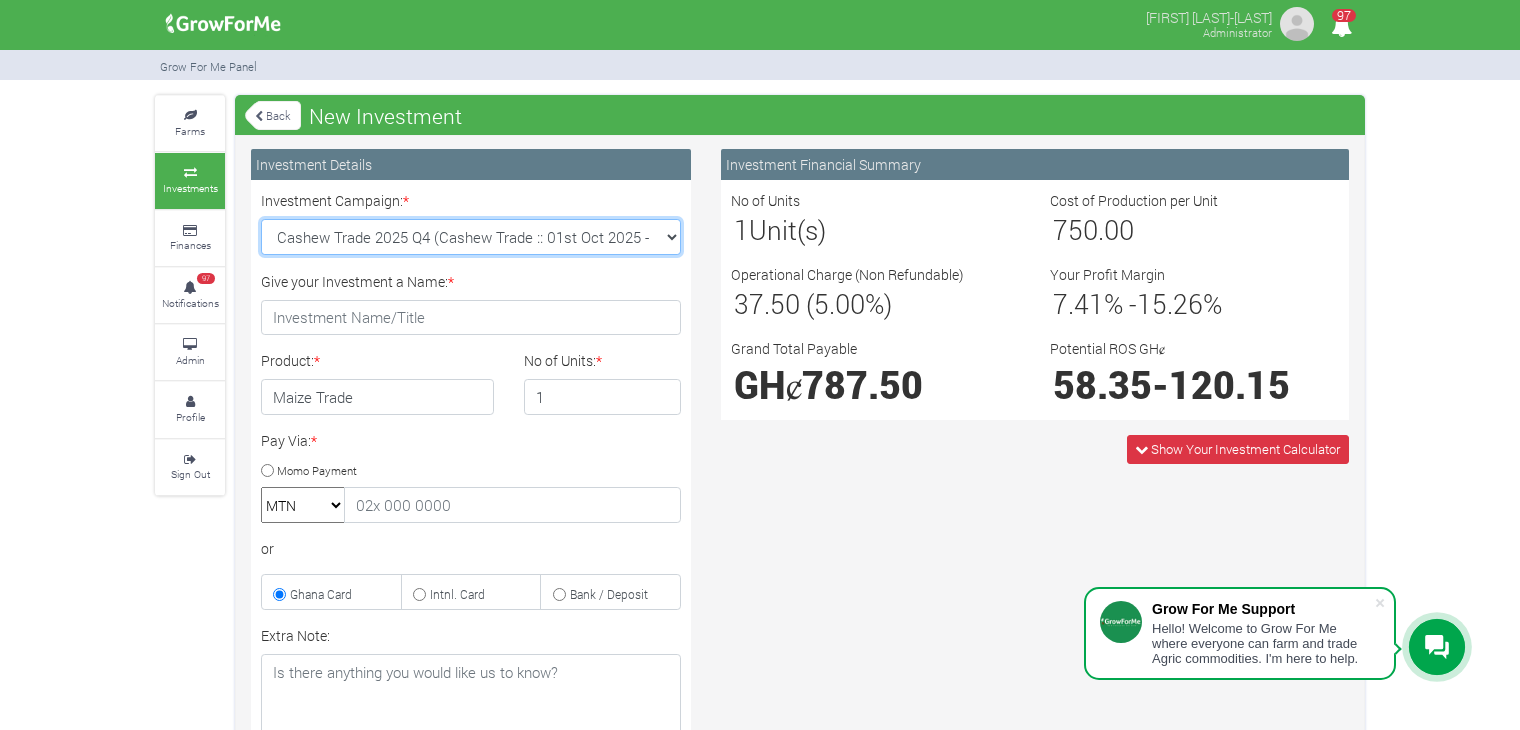 click on "Rice Trade 2025 Q4 (Rice Trade :: 01st Oct 2025 - 31st Mar 2026)
Maize Trade 2025 Q4 (Maize Trade :: 01st Oct 2025 - 31st Mar 2026)
Cashew Trade 2025 Q4 (Cashew Trade :: 01st Oct 2025 - 31st Mar 2026)
Machinery Fund (10 Yrs) (Machinery :: 01st Jun 2025 - 01st Jun 2035) Soybean Trade 2025 Q4 (Soybean Trade :: 01st Oct 2025 - 31st Mar 2026)" at bounding box center (471, 237) 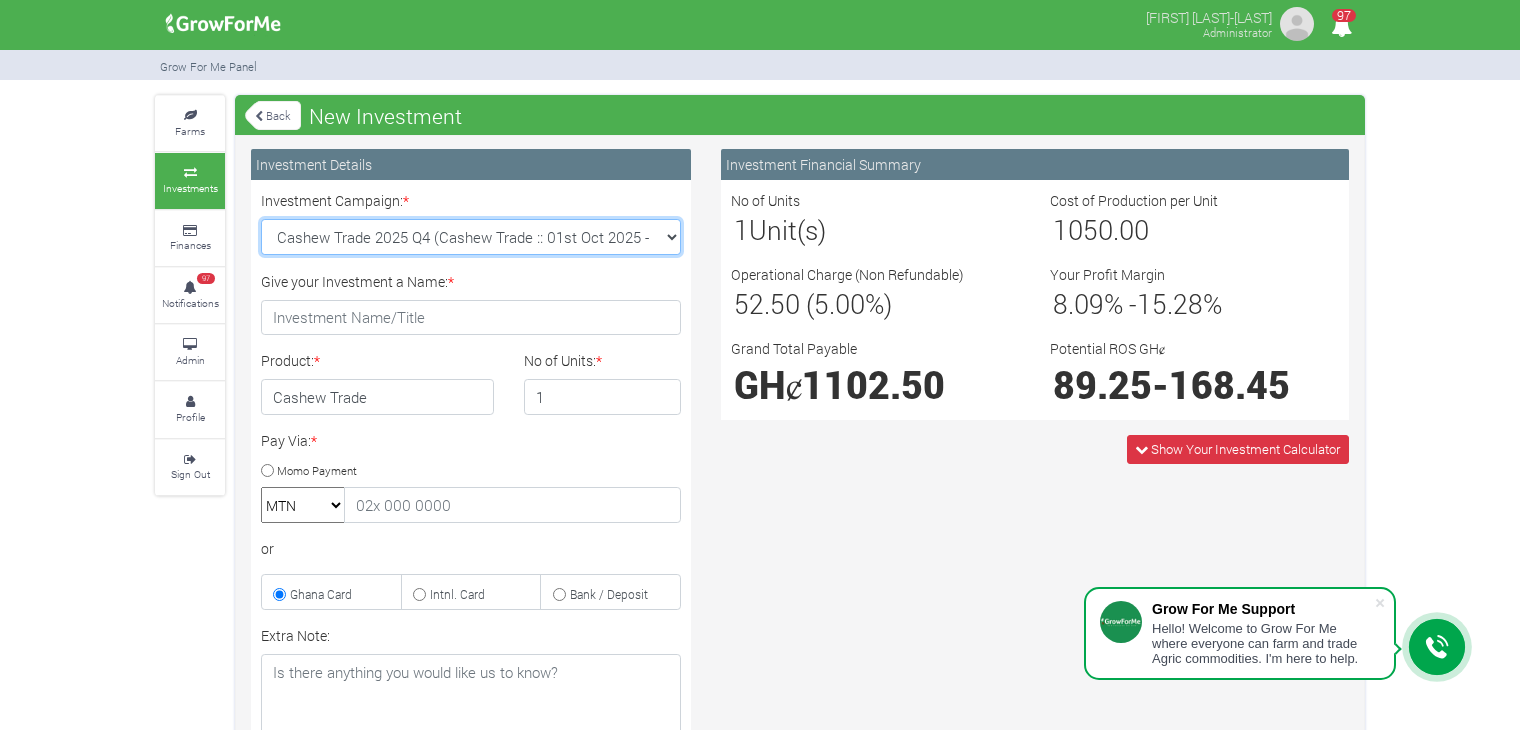 click on "Rice Trade 2025 Q4 (Rice Trade :: 01st Oct 2025 - 31st Mar 2026)
Maize Trade 2025 Q4 (Maize Trade :: 01st Oct 2025 - 31st Mar 2026)
Cashew Trade 2025 Q4 (Cashew Trade :: 01st Oct 2025 - 31st Mar 2026)
Machinery Fund (10 Yrs) (Machinery :: 01st Jun 2025 - 01st Jun 2035) Soybean Trade 2025 Q4 (Soybean Trade :: 01st Oct 2025 - 31st Mar 2026)" at bounding box center [471, 237] 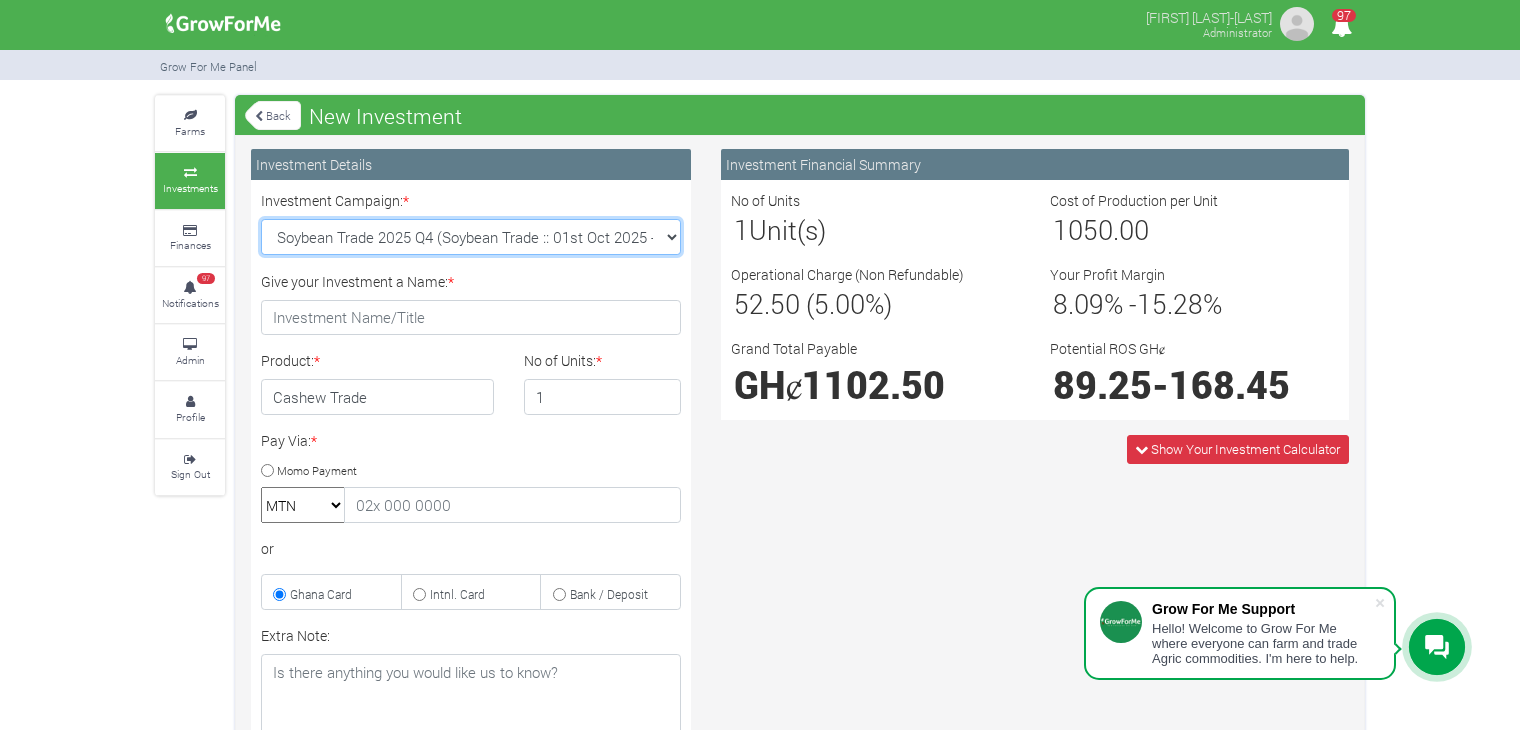 click on "Rice Trade 2025 Q4 (Rice Trade :: 01st Oct 2025 - 31st Mar 2026)
Maize Trade 2025 Q4 (Maize Trade :: 01st Oct 2025 - 31st Mar 2026)
Cashew Trade 2025 Q4 (Cashew Trade :: 01st Oct 2025 - 31st Mar 2026)
Machinery Fund (10 Yrs) (Machinery :: 01st Jun 2025 - 01st Jun 2035) Soybean Trade 2025 Q4 (Soybean Trade :: 01st Oct 2025 - 31st Mar 2026)" at bounding box center (471, 237) 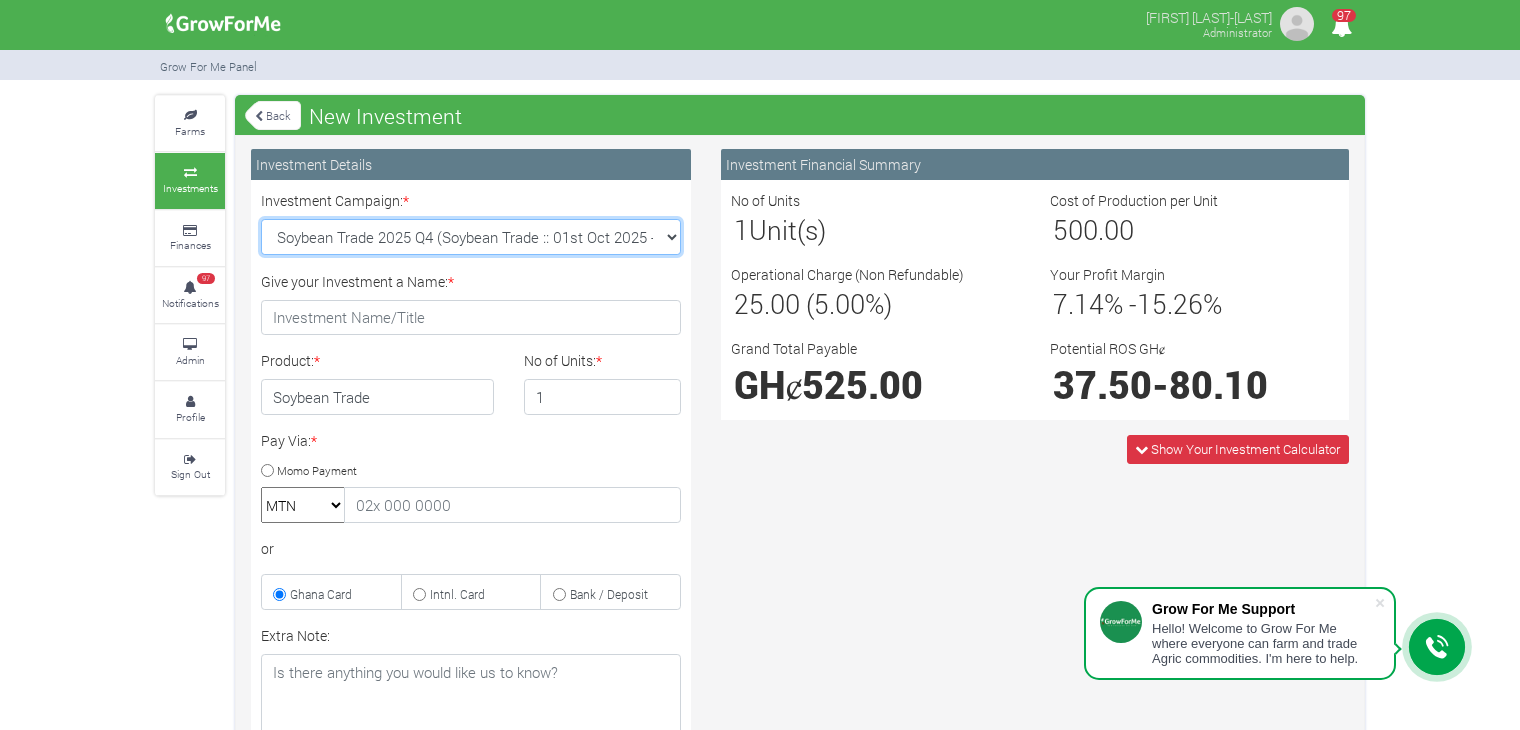 click on "Rice Trade 2025 Q4 (Rice Trade :: 01st Oct 2025 - 31st Mar 2026)
Maize Trade 2025 Q4 (Maize Trade :: 01st Oct 2025 - 31st Mar 2026)
Cashew Trade 2025 Q4 (Cashew Trade :: 01st Oct 2025 - 31st Mar 2026)
Machinery Fund (10 Yrs) (Machinery :: 01st Jun 2025 - 01st Jun 2035) Soybean Trade 2025 Q4 (Soybean Trade :: 01st Oct 2025 - 31st Mar 2026)" at bounding box center (471, 237) 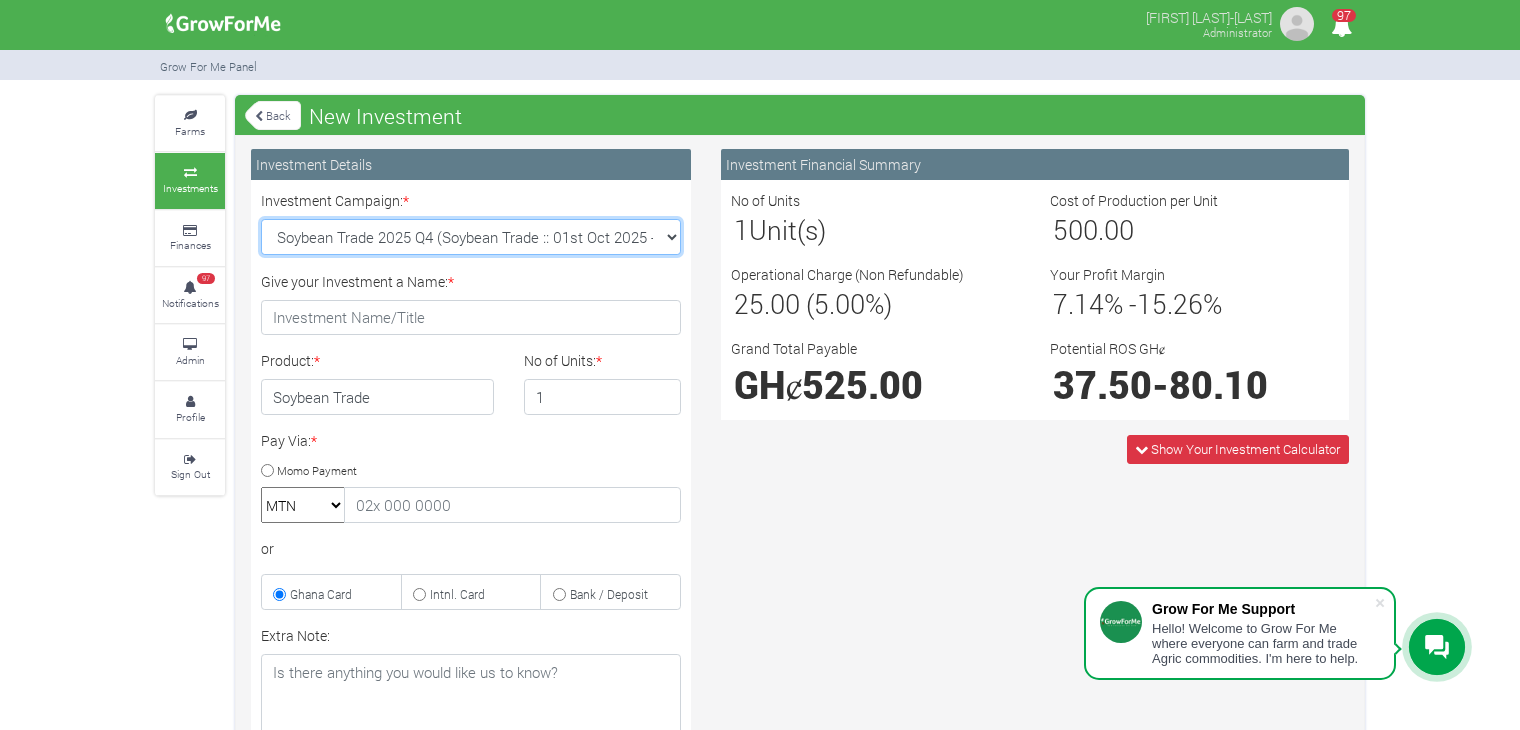 select on "47" 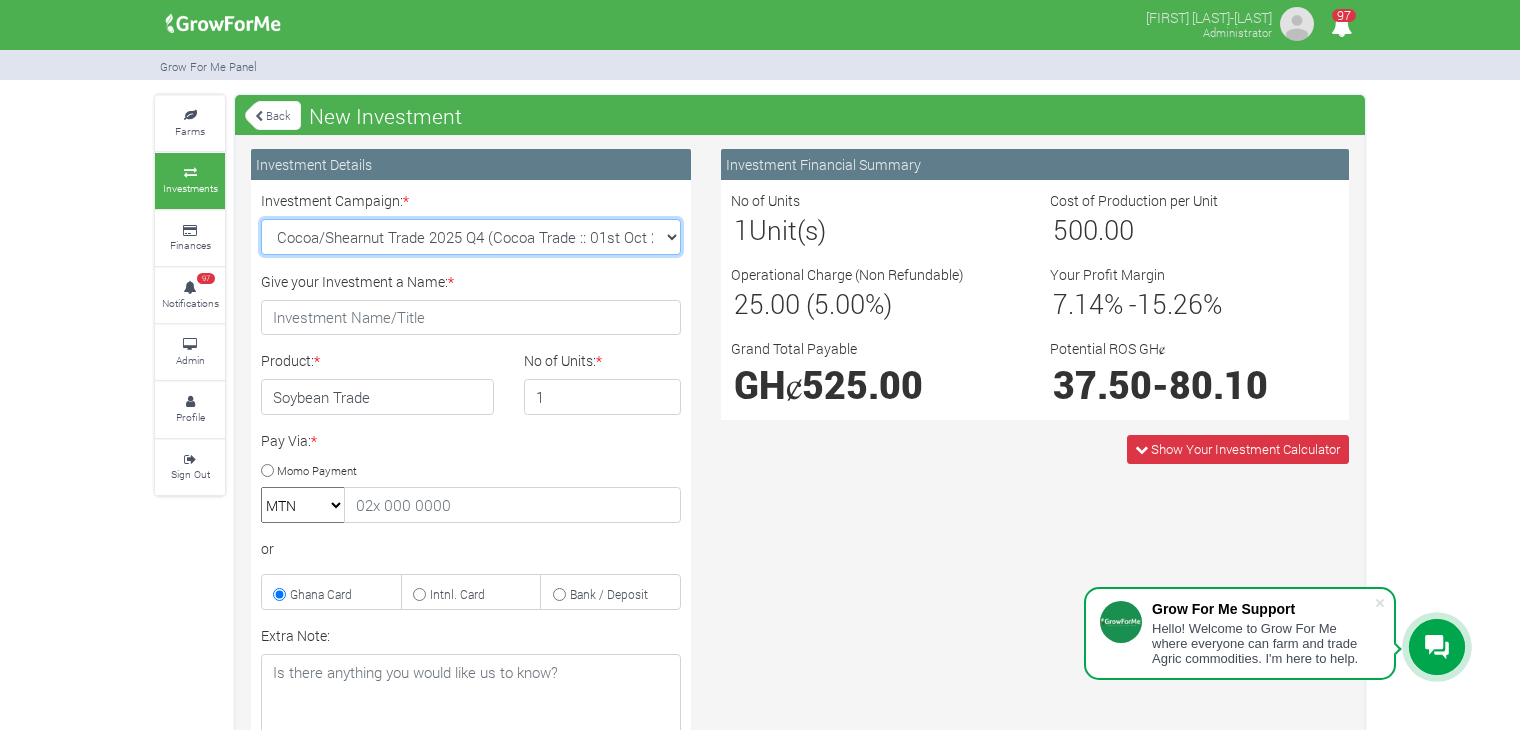 click on "Rice Trade 2025 Q4 (Rice Trade :: 01st Oct 2025 - 31st Mar 2026)
Maize Trade 2025 Q4 (Maize Trade :: 01st Oct 2025 - 31st Mar 2026)
Cashew Trade 2025 Q4 (Cashew Trade :: 01st Oct 2025 - 31st Mar 2026)
Machinery Fund (10 Yrs) (Machinery :: 01st Jun 2025 - 01st Jun 2035) Soybean Trade 2025 Q4 (Soybean Trade :: 01st Oct 2025 - 31st Mar 2026)" at bounding box center [471, 237] 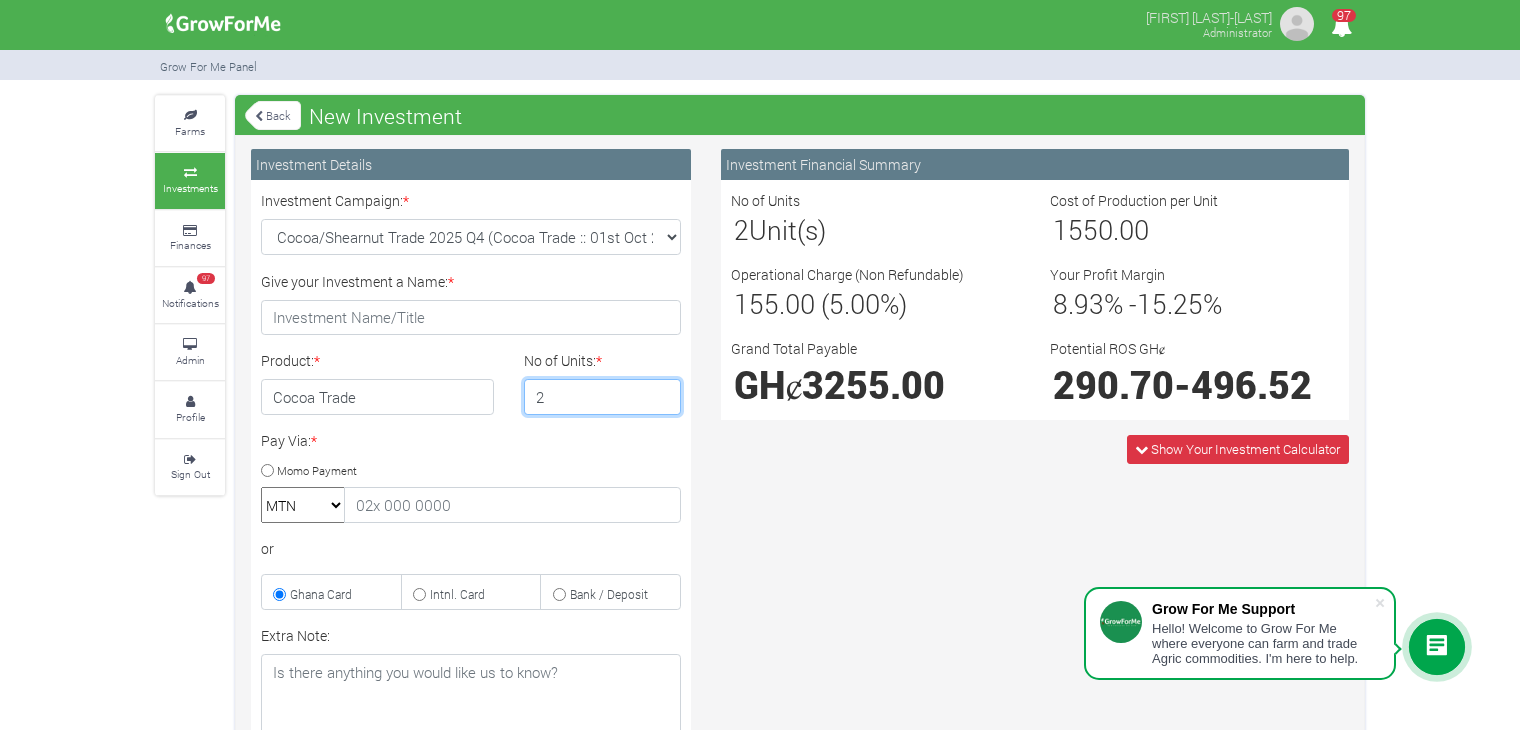 type on "2" 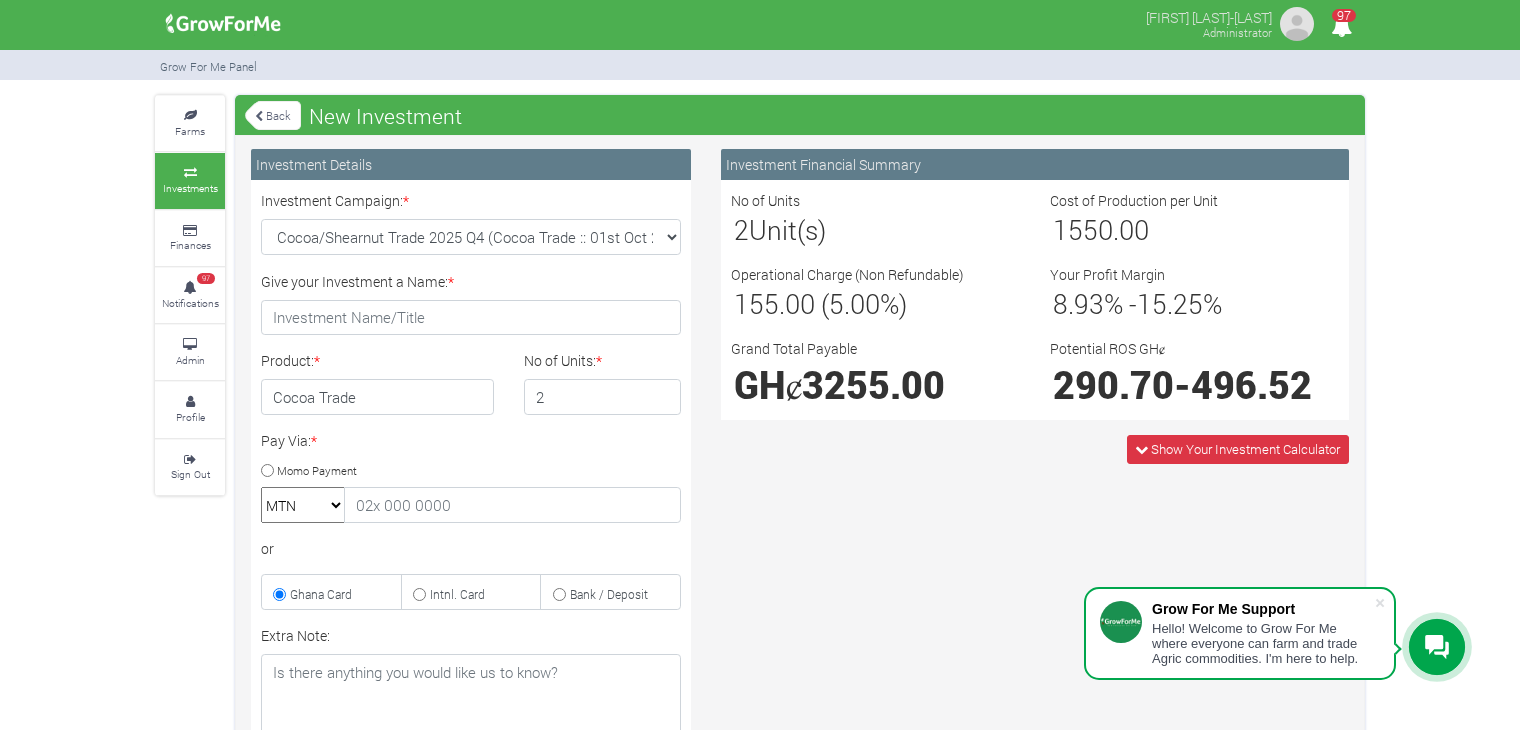 click on "Back" at bounding box center [273, 115] 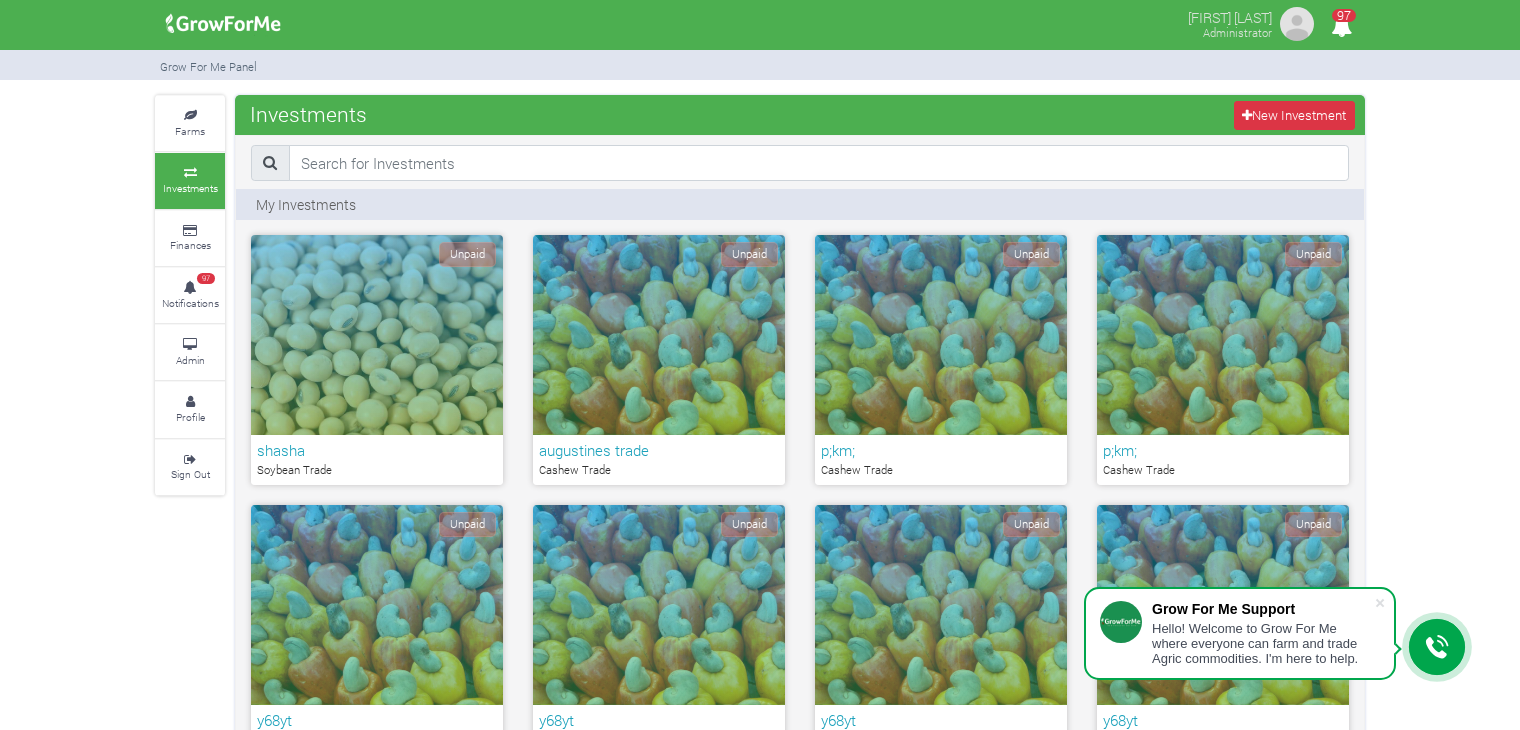 scroll, scrollTop: 0, scrollLeft: 0, axis: both 